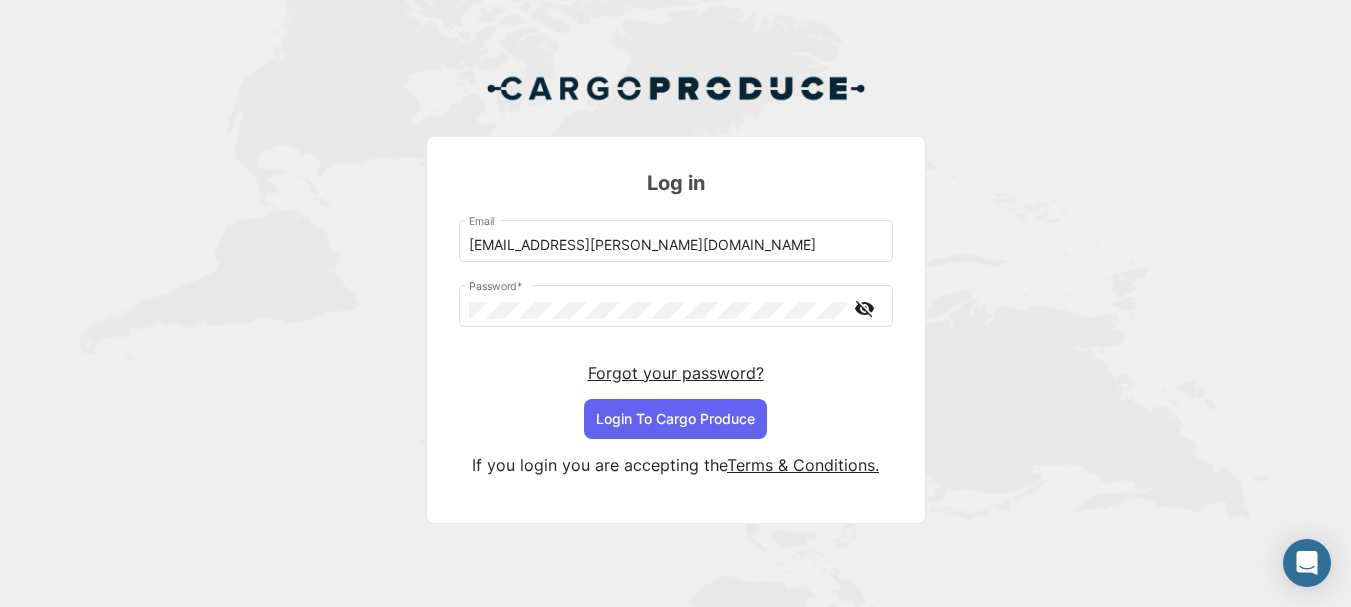 scroll, scrollTop: 0, scrollLeft: 0, axis: both 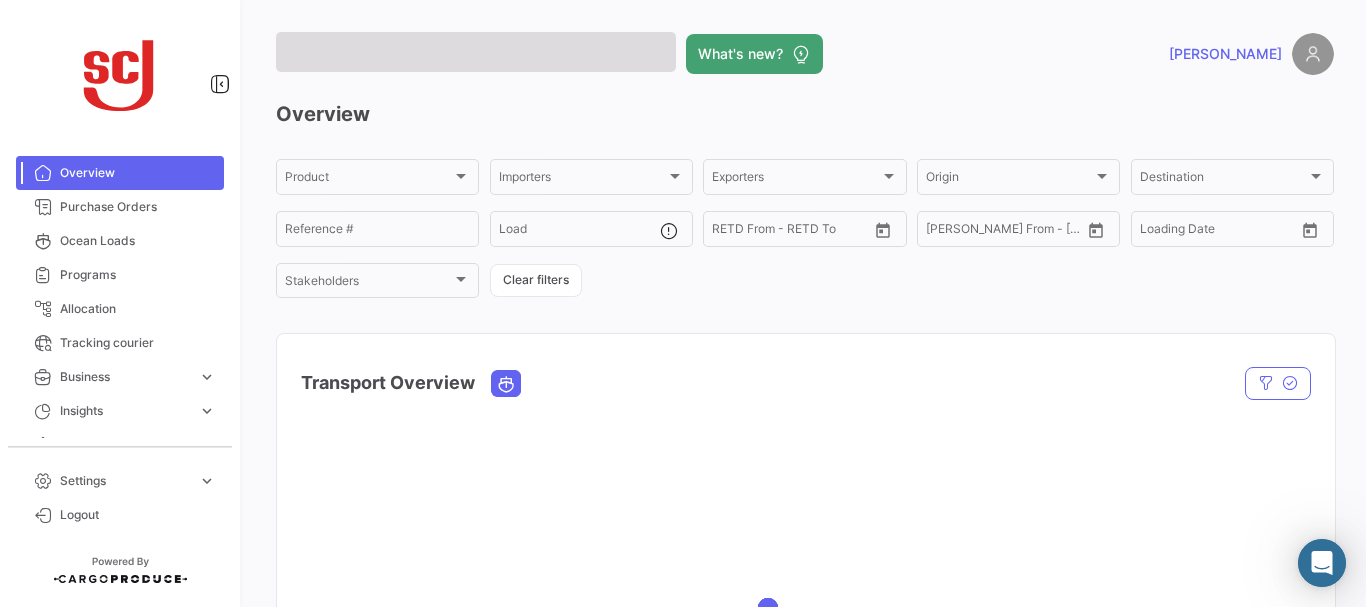 click 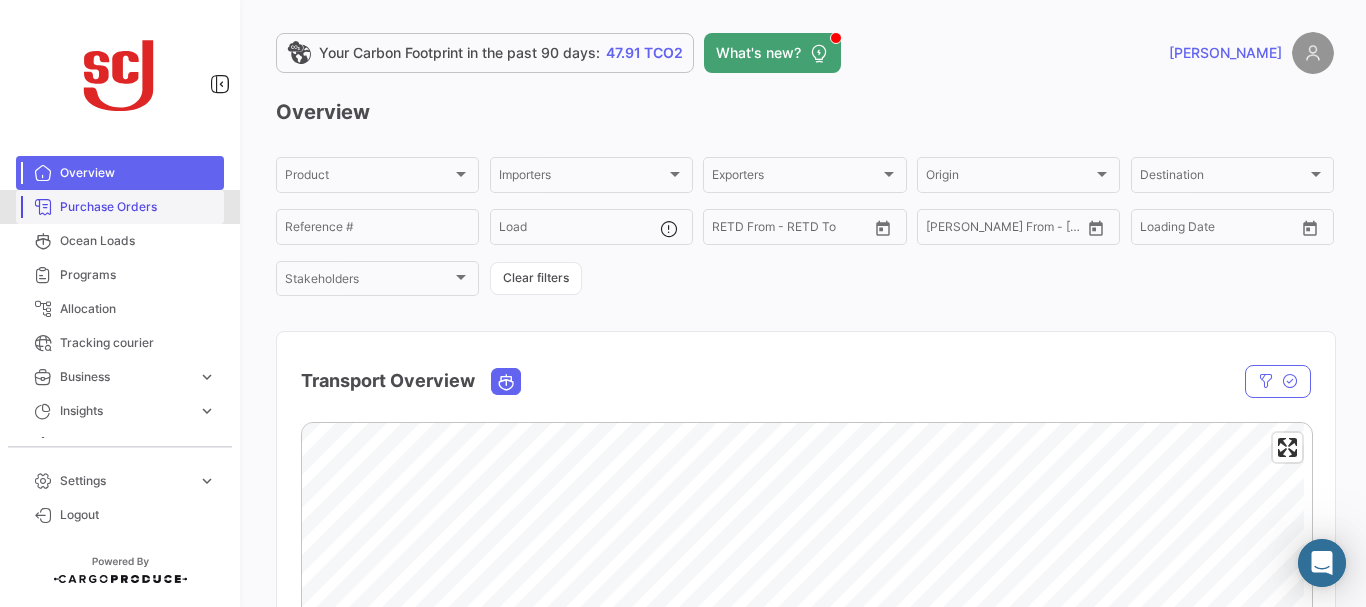 click on "Purchase Orders" at bounding box center (138, 207) 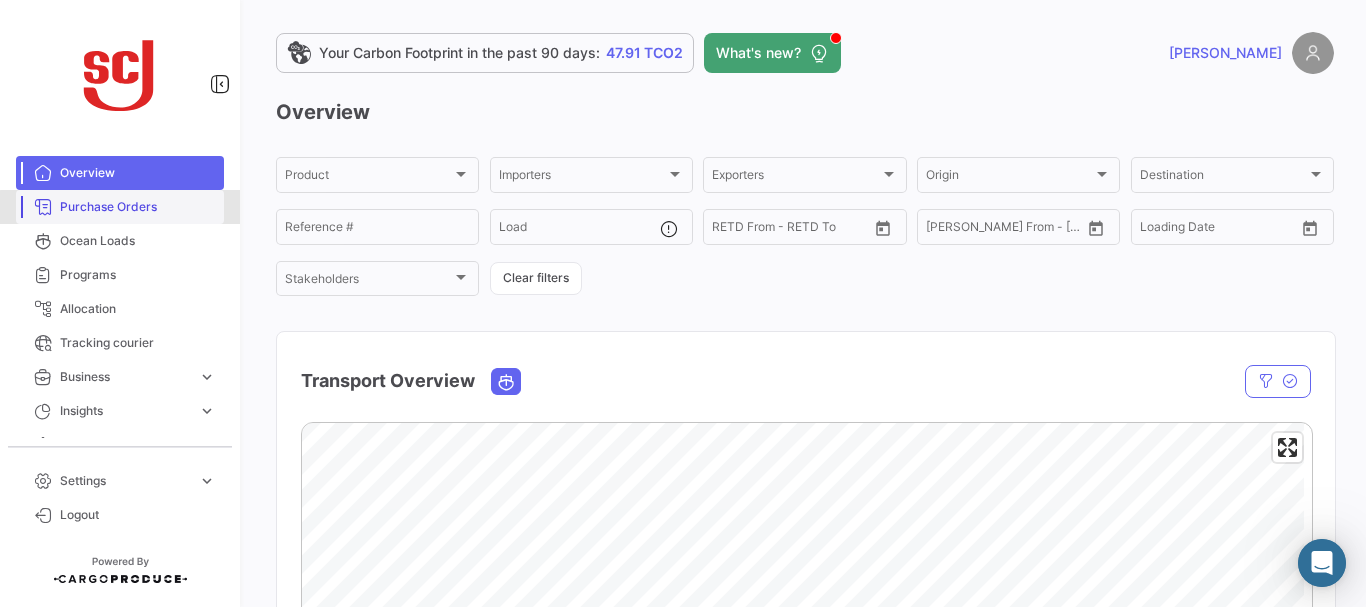click on "Purchase Orders" at bounding box center (138, 207) 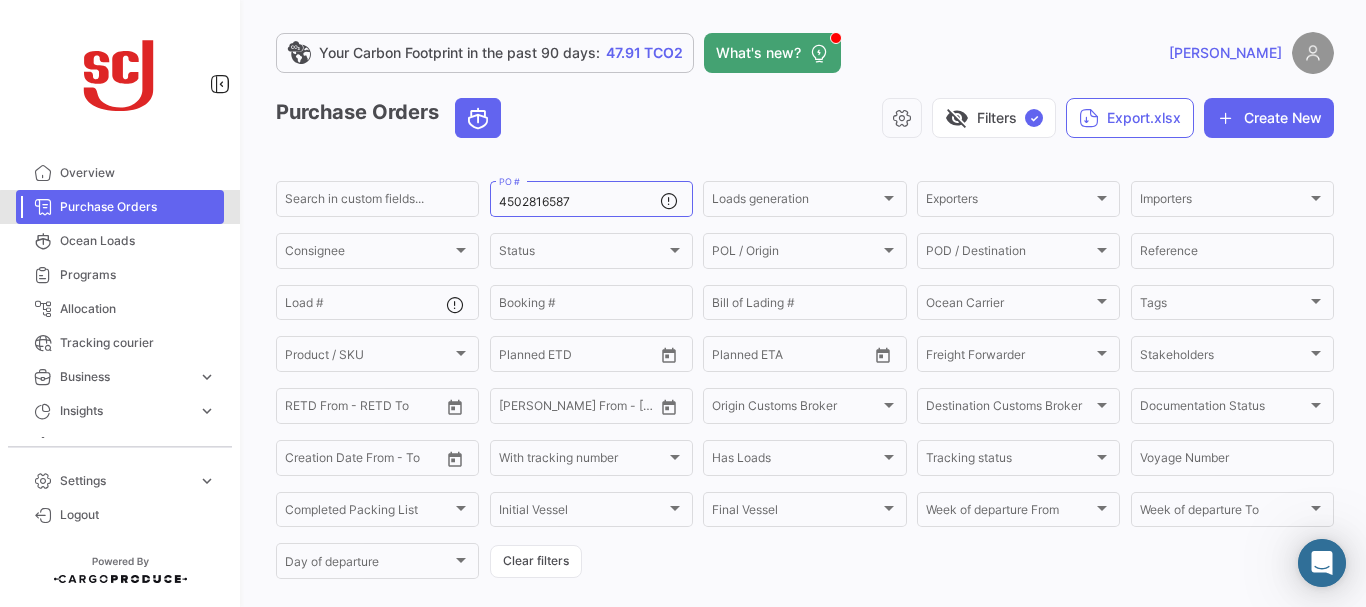 click on "Purchase Orders" at bounding box center [138, 207] 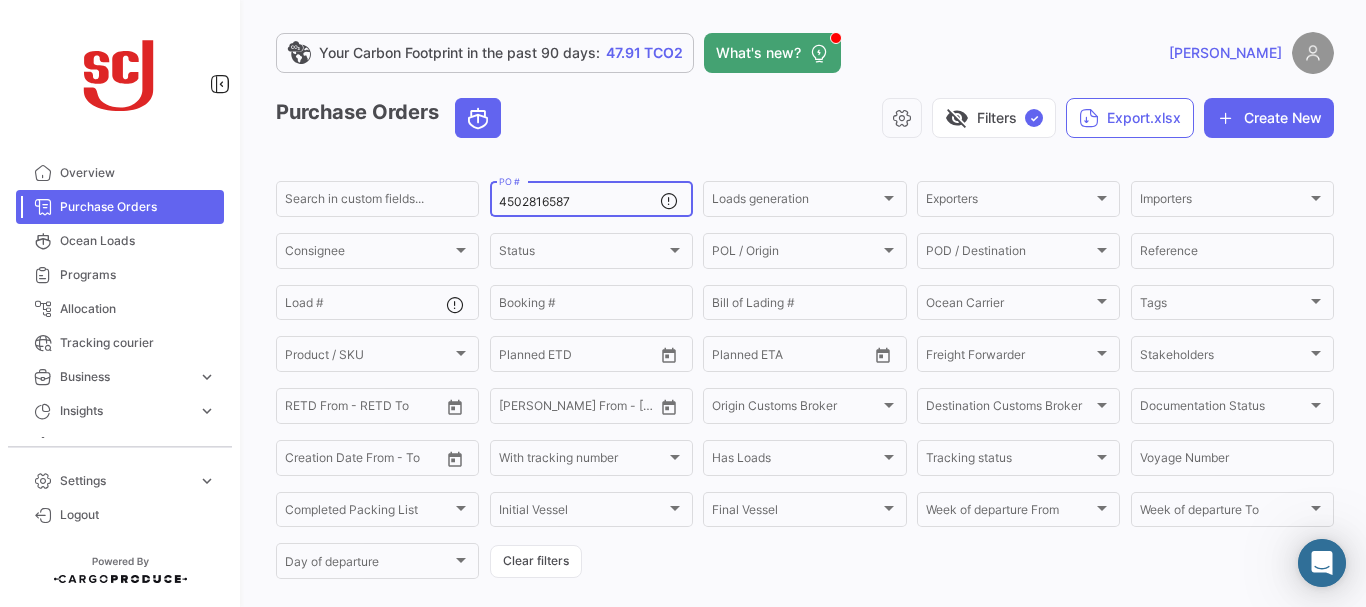 click on "4502816587" at bounding box center [579, 202] 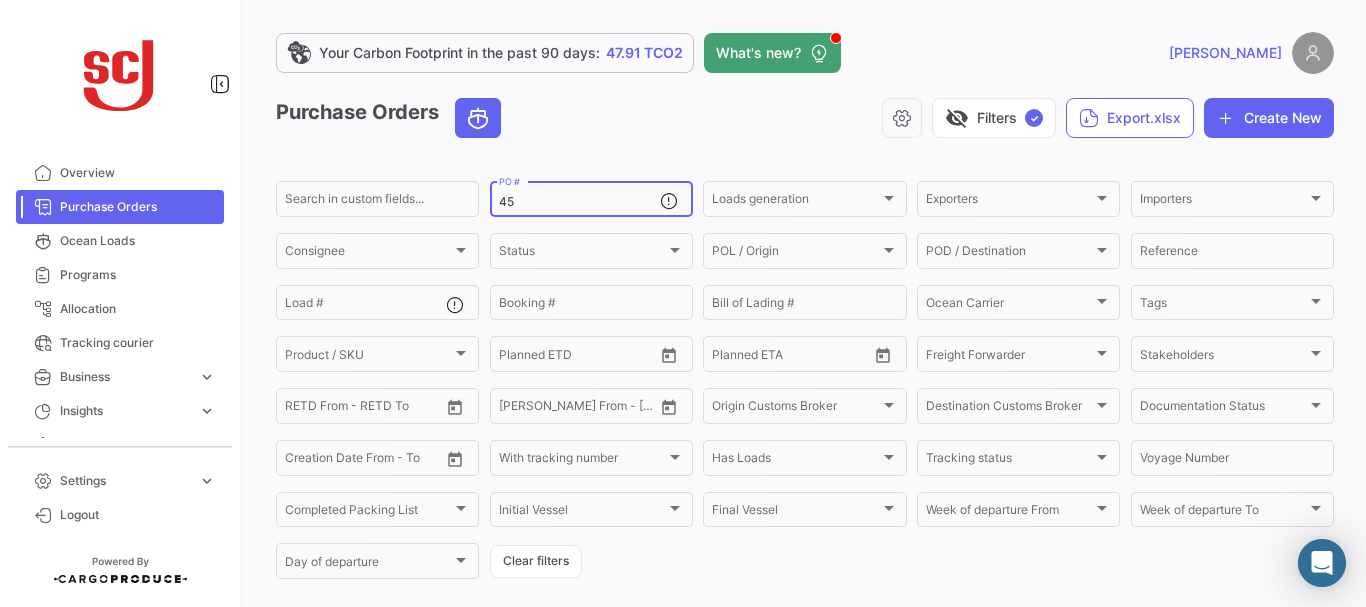 type on "4" 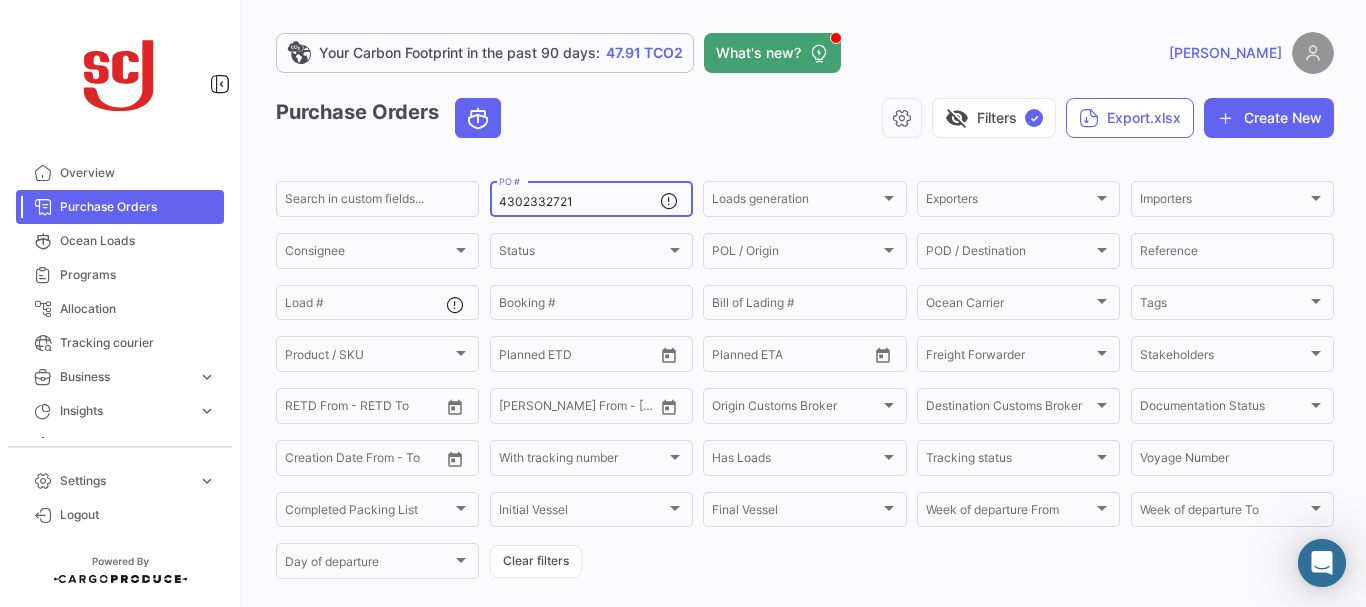 type on "4302332721" 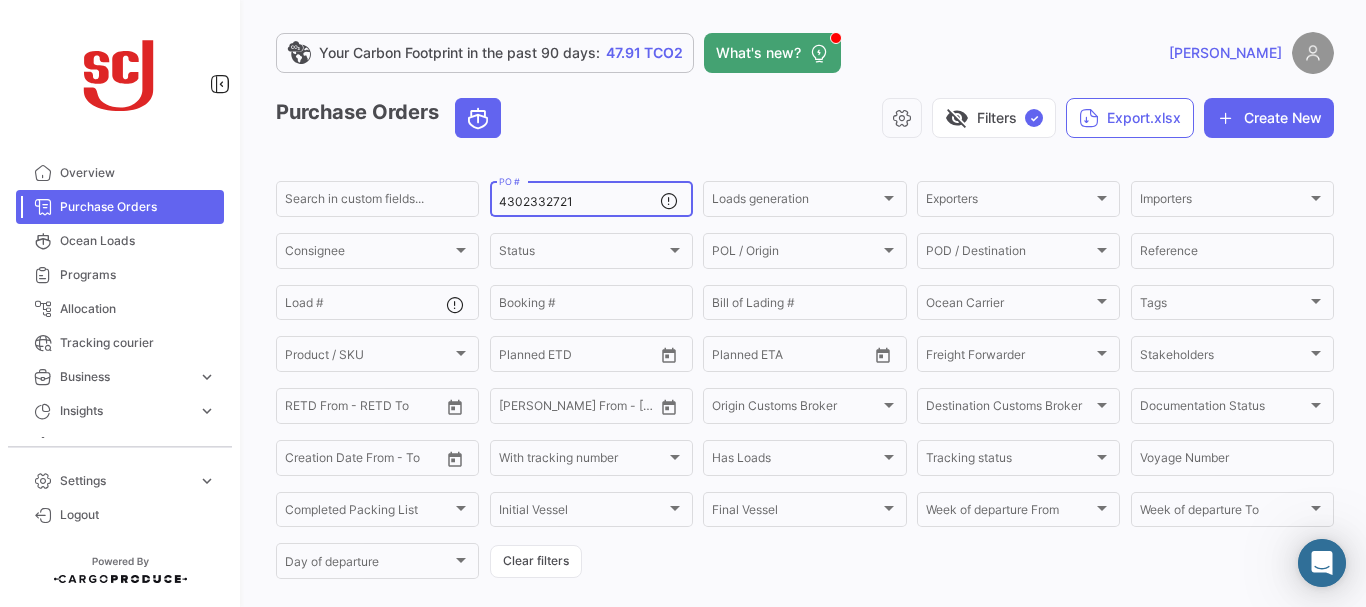 scroll, scrollTop: 202, scrollLeft: 0, axis: vertical 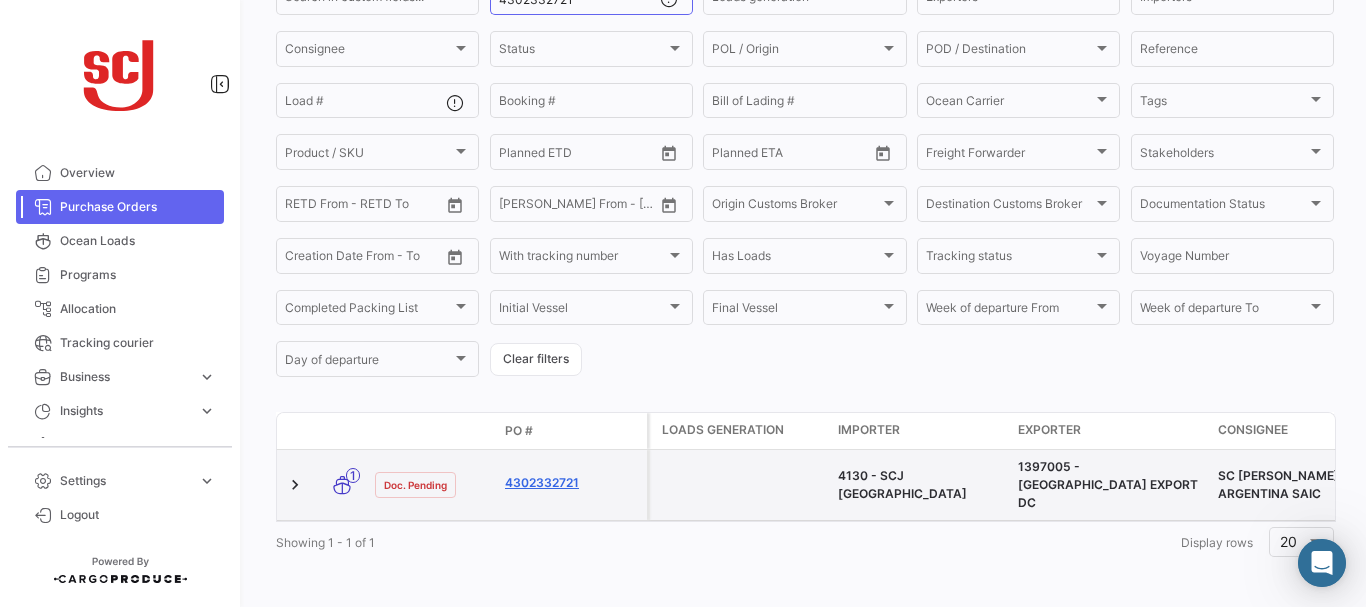 click on "4302332721" 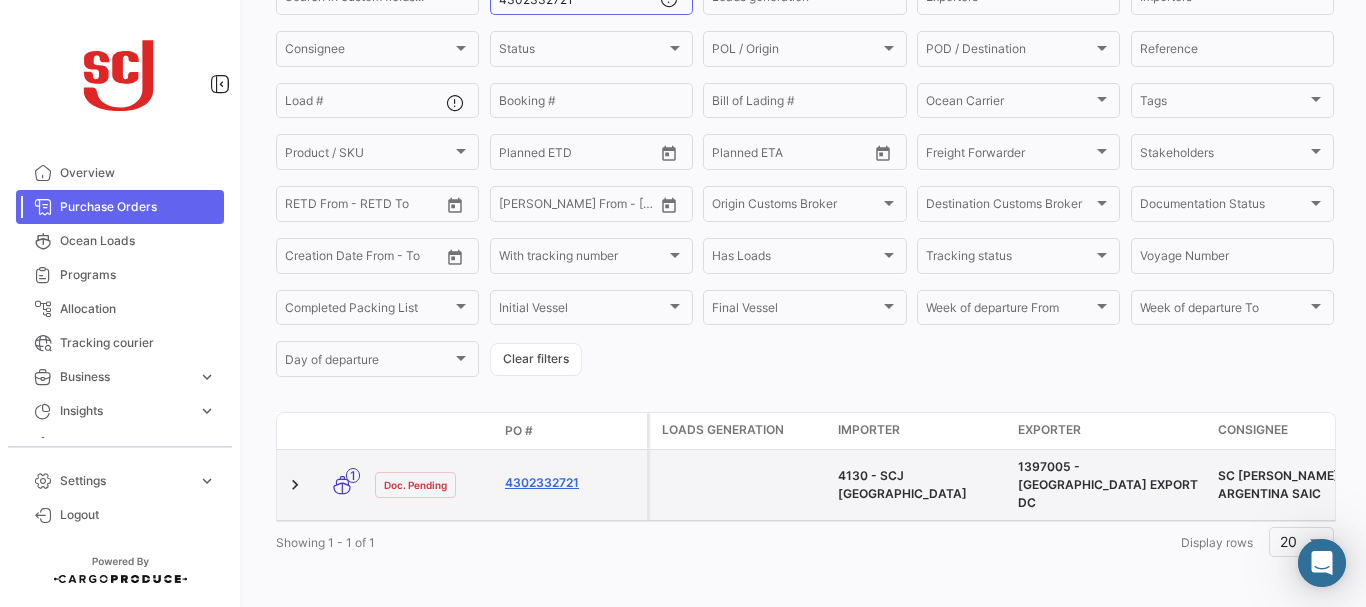 click on "4302332721" 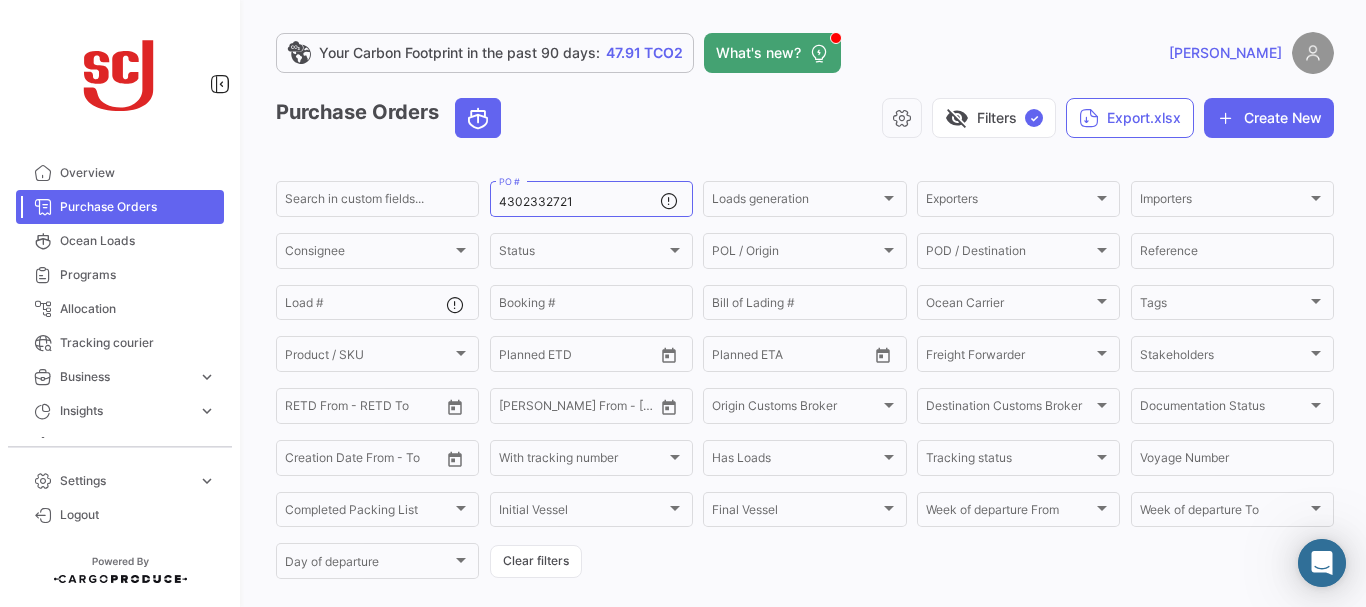 scroll, scrollTop: 202, scrollLeft: 0, axis: vertical 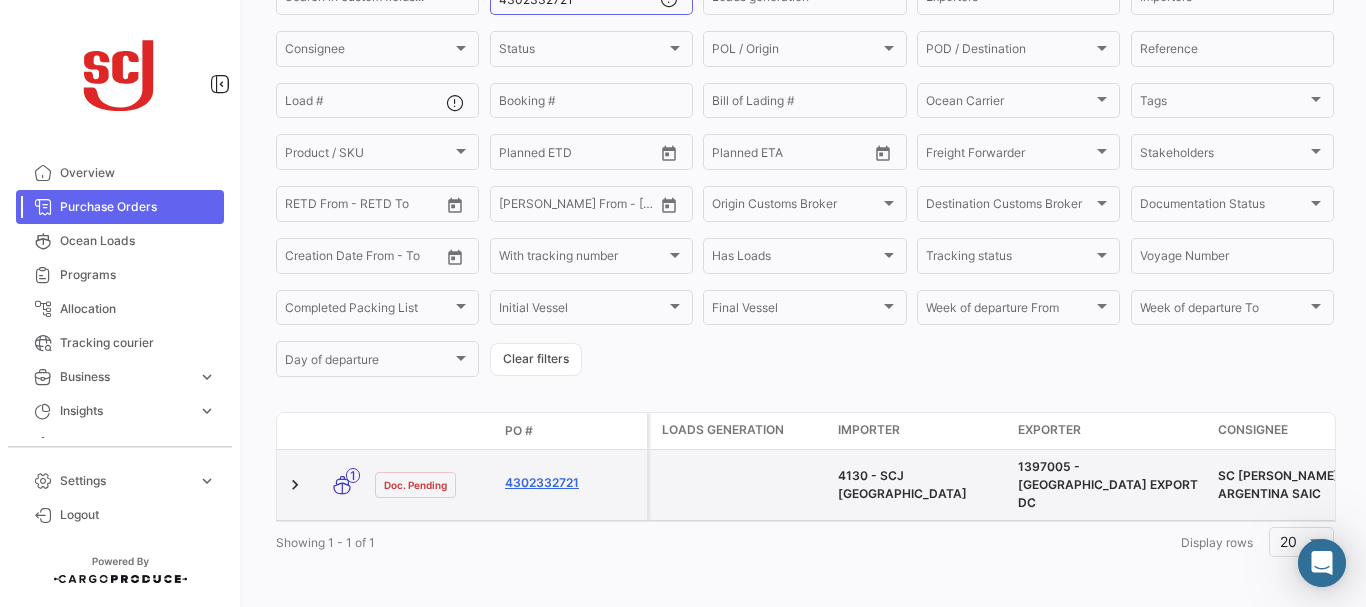click on "4302332721" 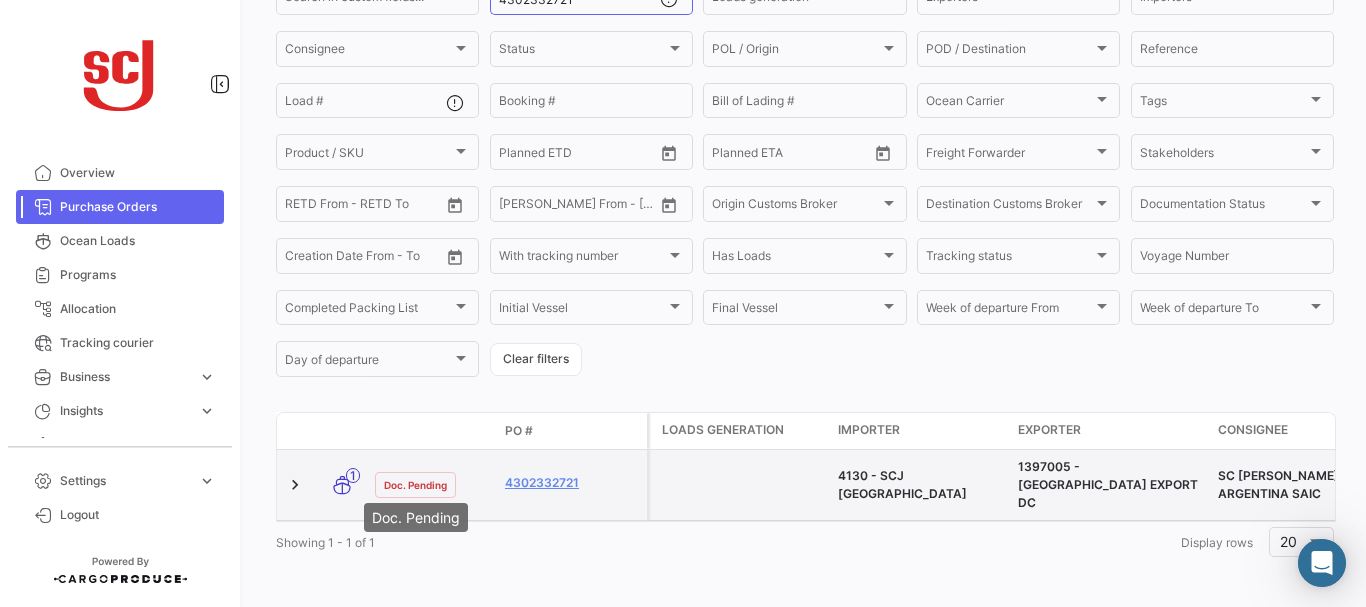 click on "Doc. Pending" 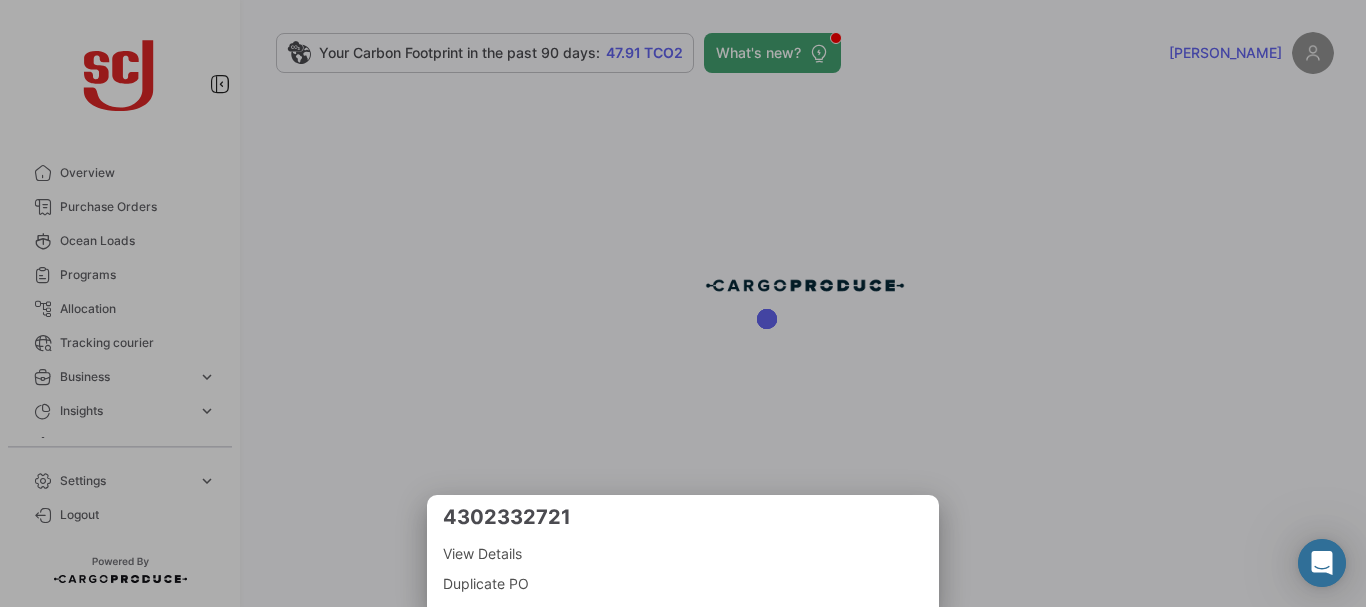 scroll, scrollTop: 0, scrollLeft: 0, axis: both 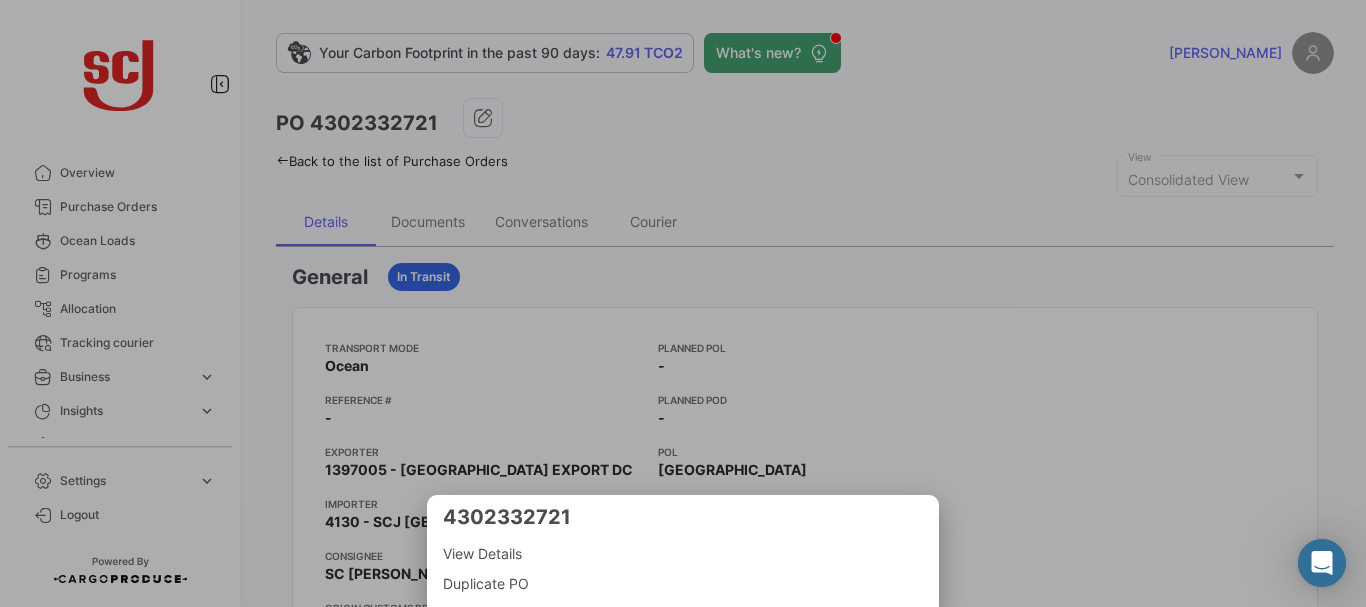 click at bounding box center (683, 303) 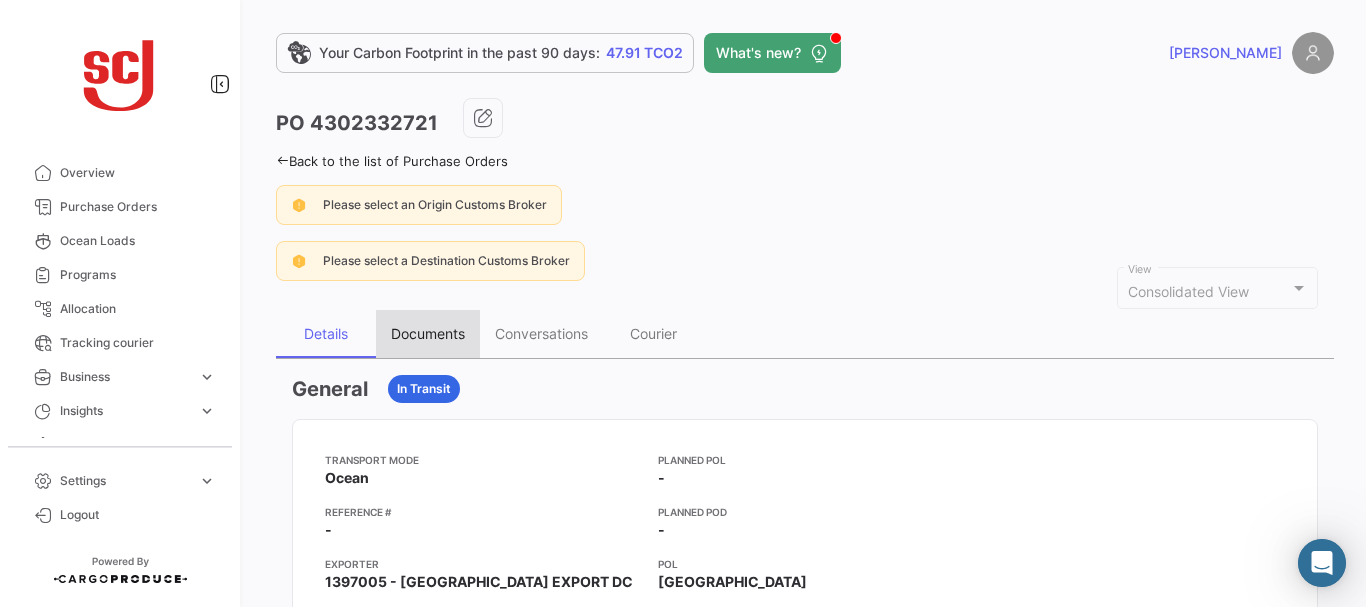 click on "Documents" at bounding box center [428, 333] 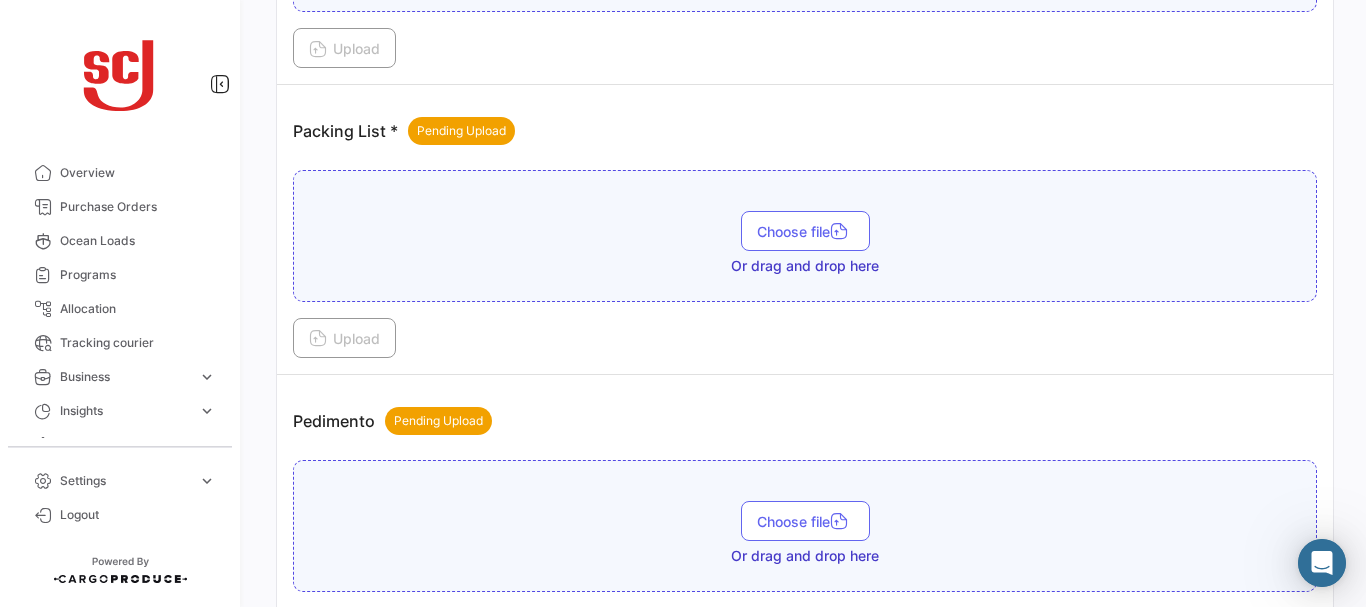 scroll, scrollTop: 2314, scrollLeft: 0, axis: vertical 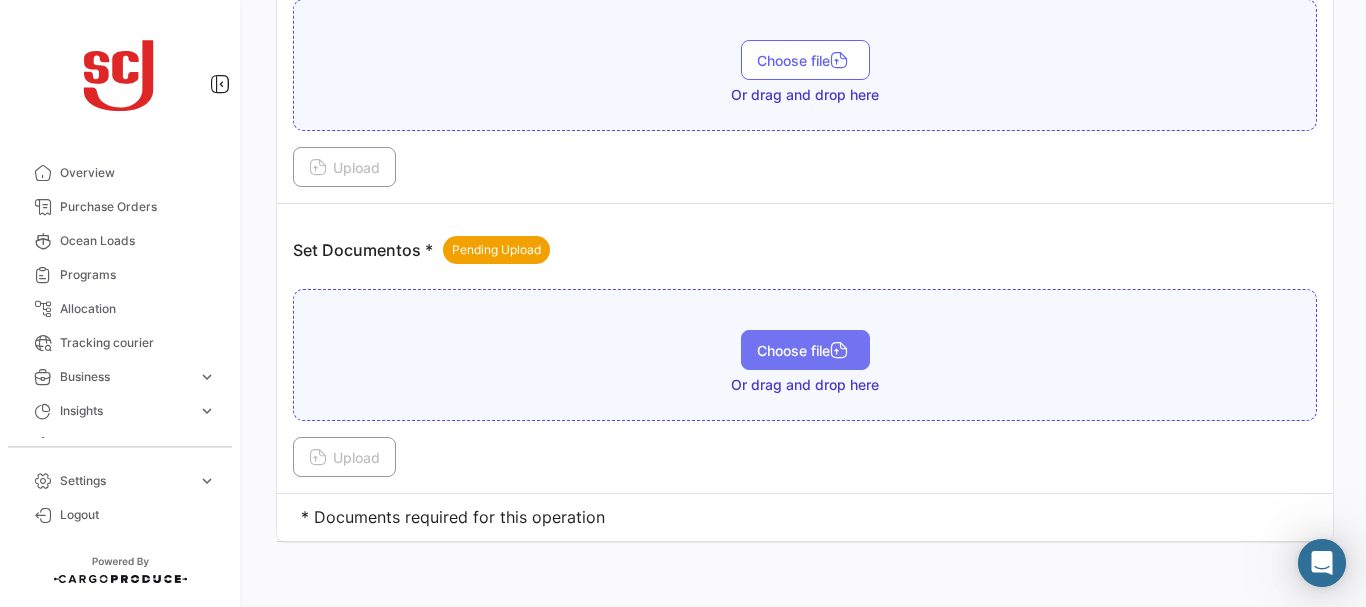 click on "Choose file" at bounding box center (805, 350) 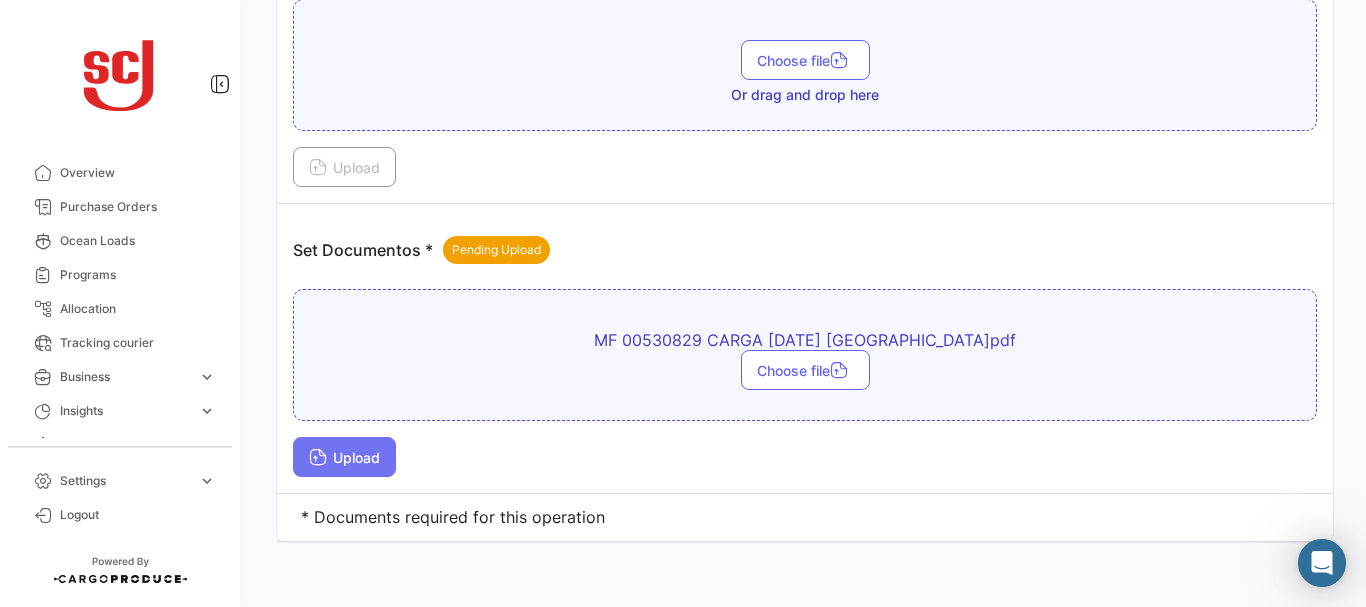 click on "Upload" at bounding box center (344, 457) 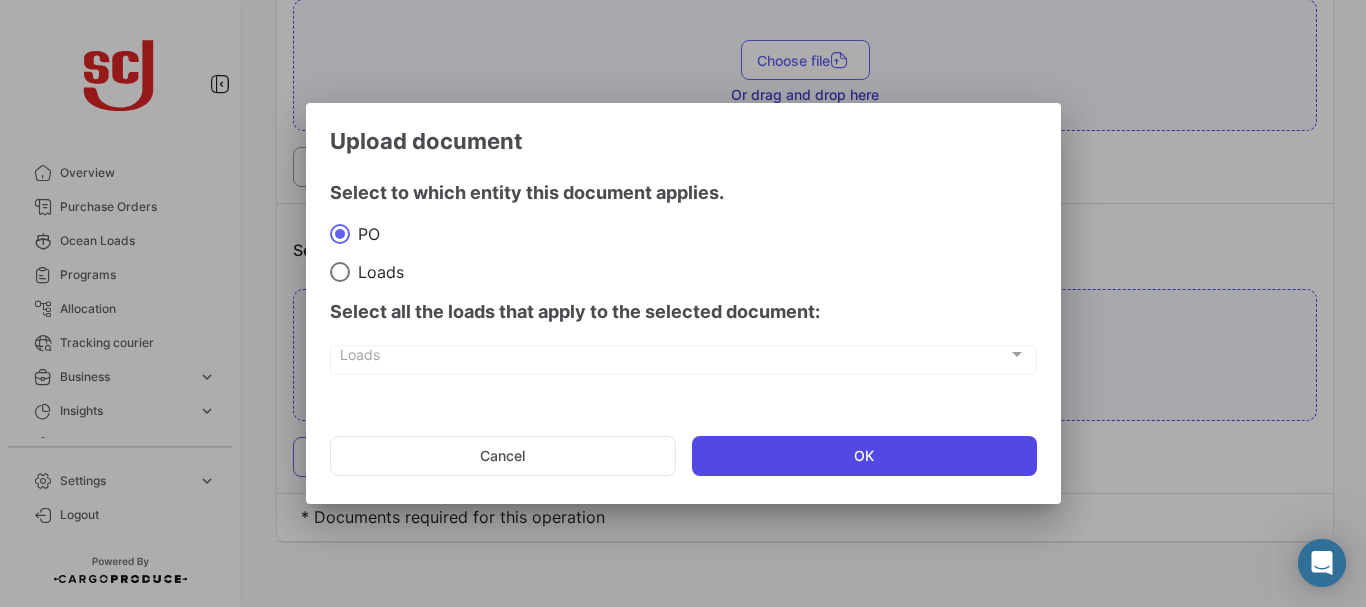 click on "OK" 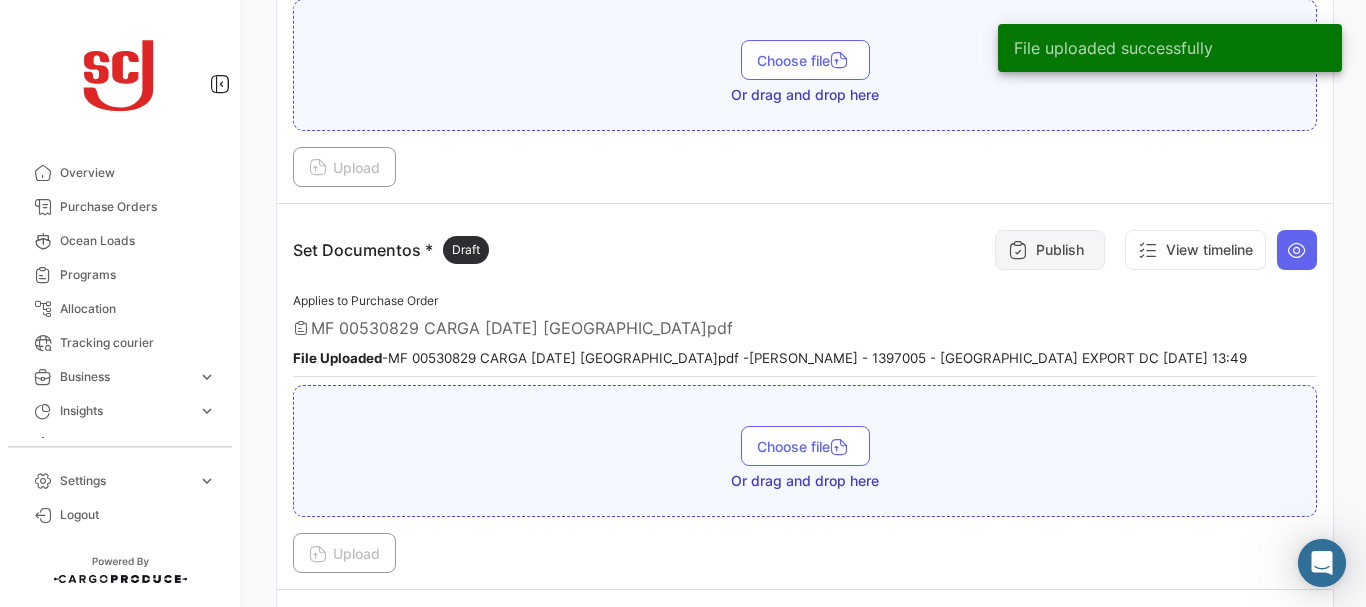 click on "Publish" at bounding box center [1050, 250] 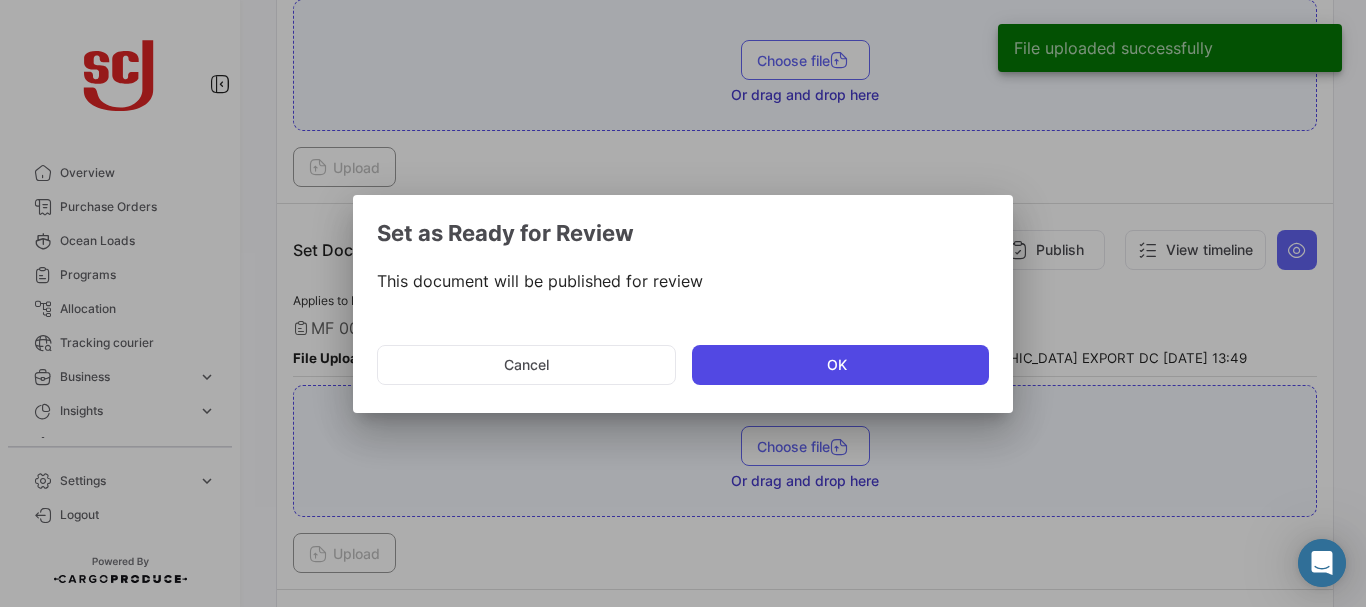 click on "OK" 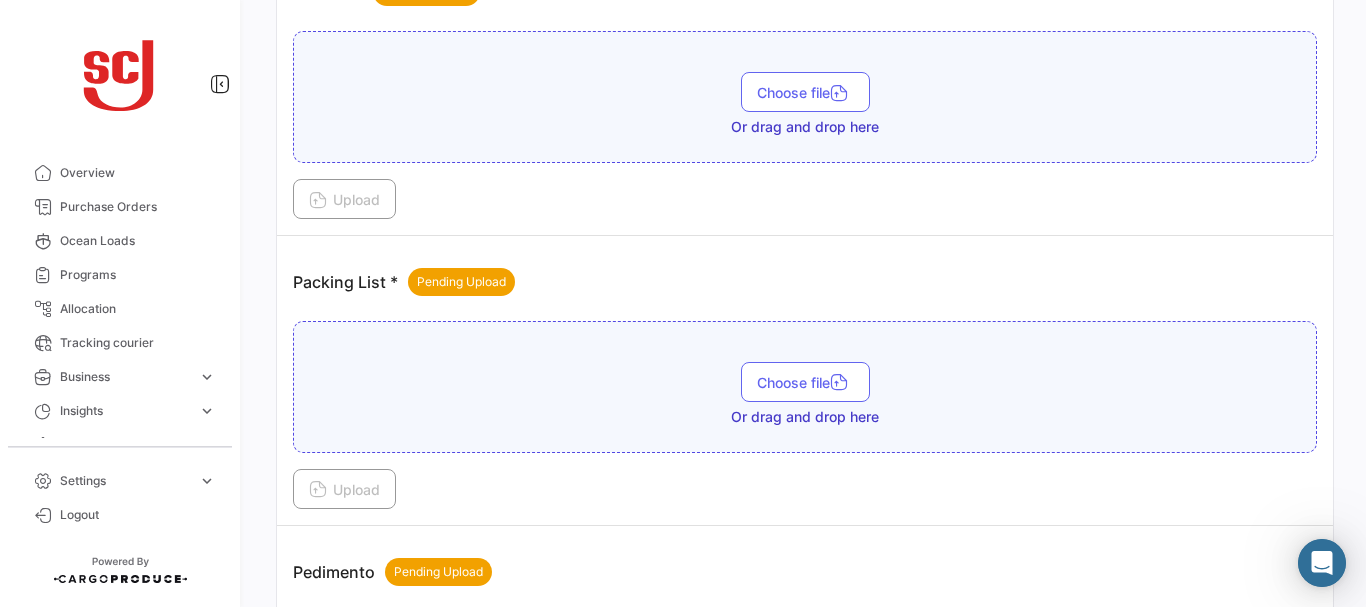 scroll, scrollTop: 1712, scrollLeft: 0, axis: vertical 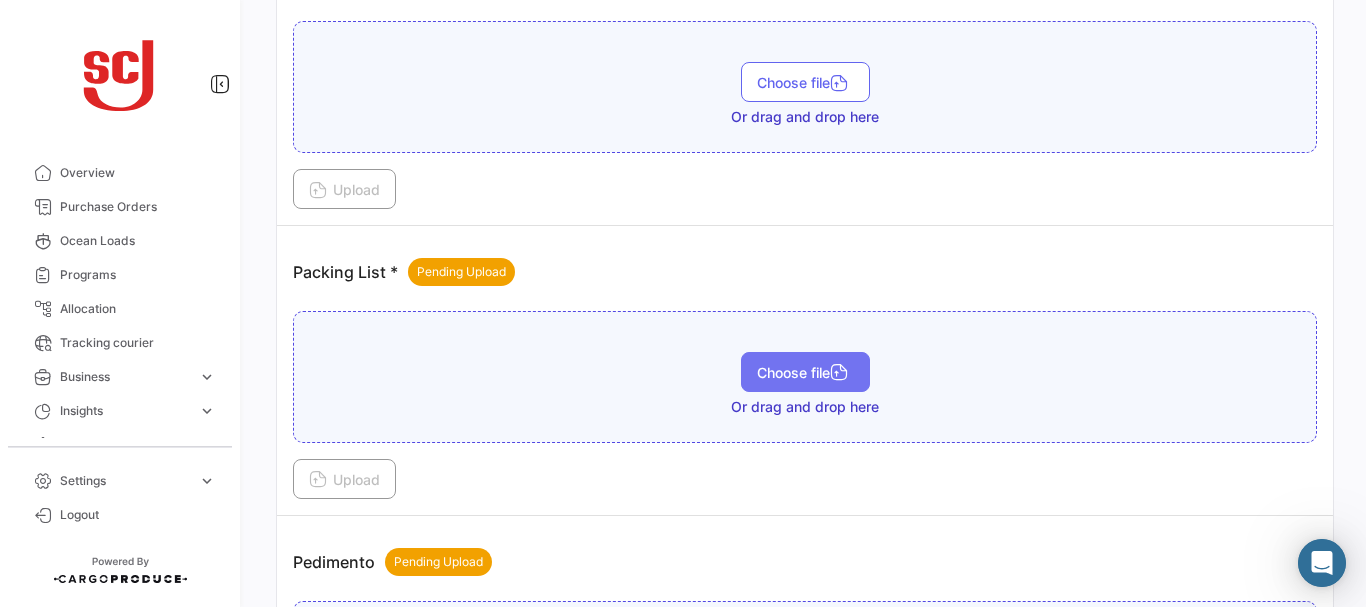 click on "Choose file" at bounding box center [805, 372] 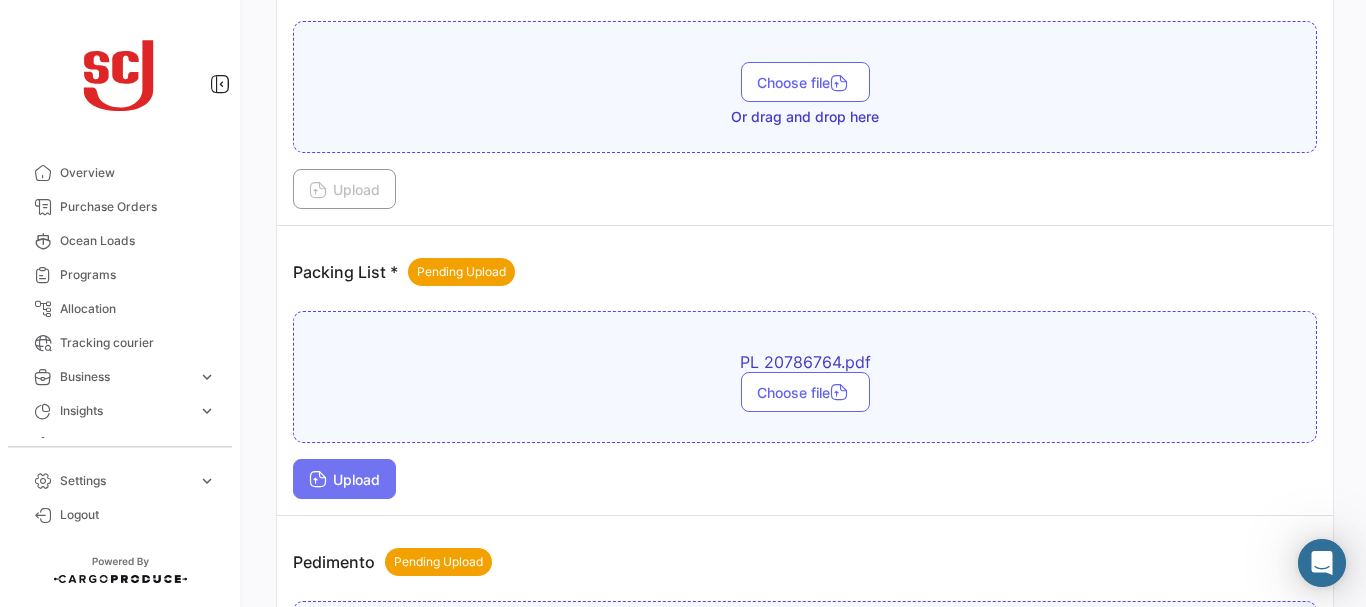 click on "Upload" at bounding box center [344, 479] 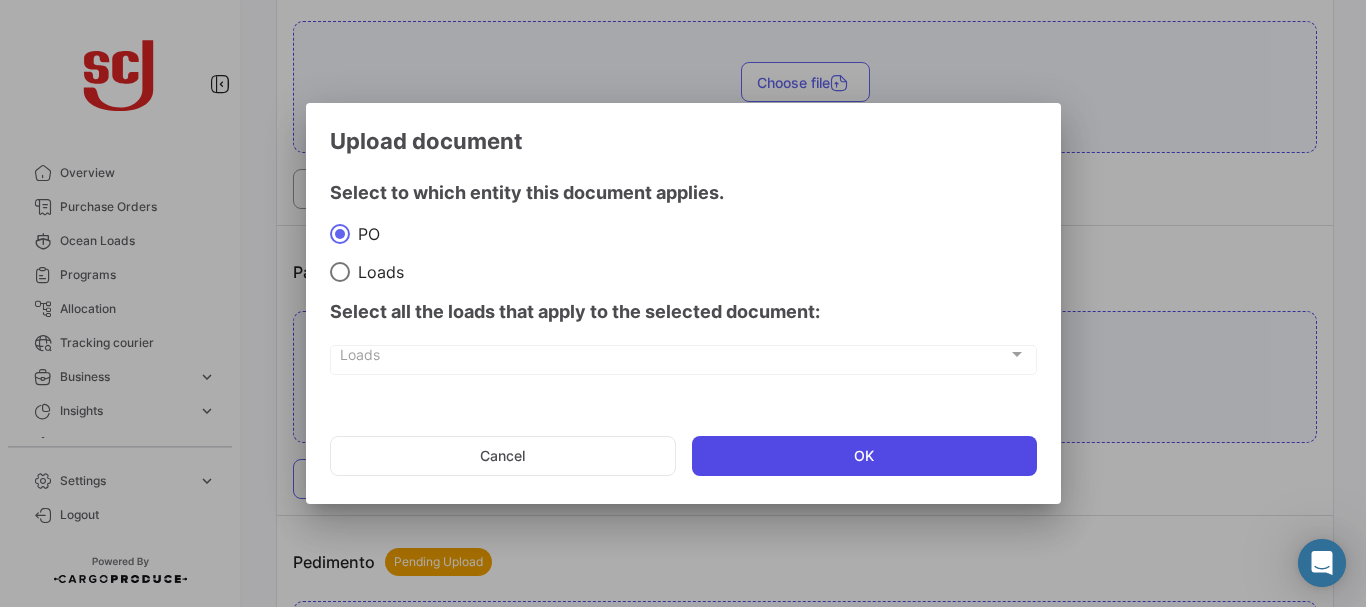 click on "OK" 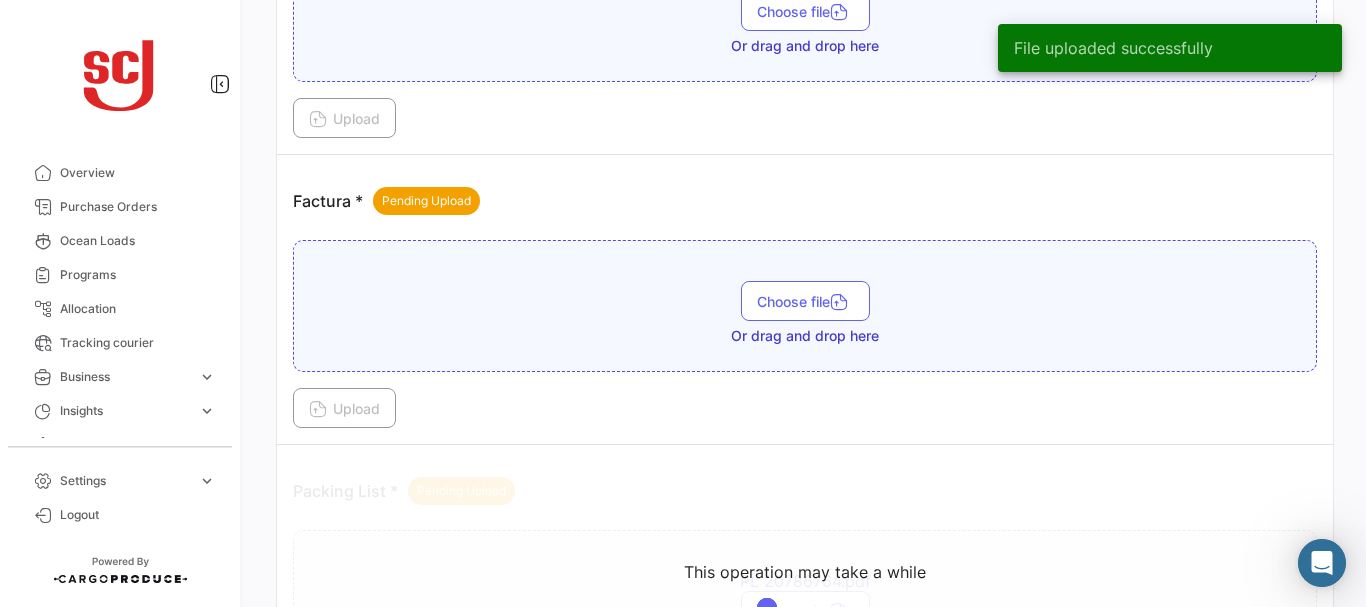 scroll, scrollTop: 1519, scrollLeft: 0, axis: vertical 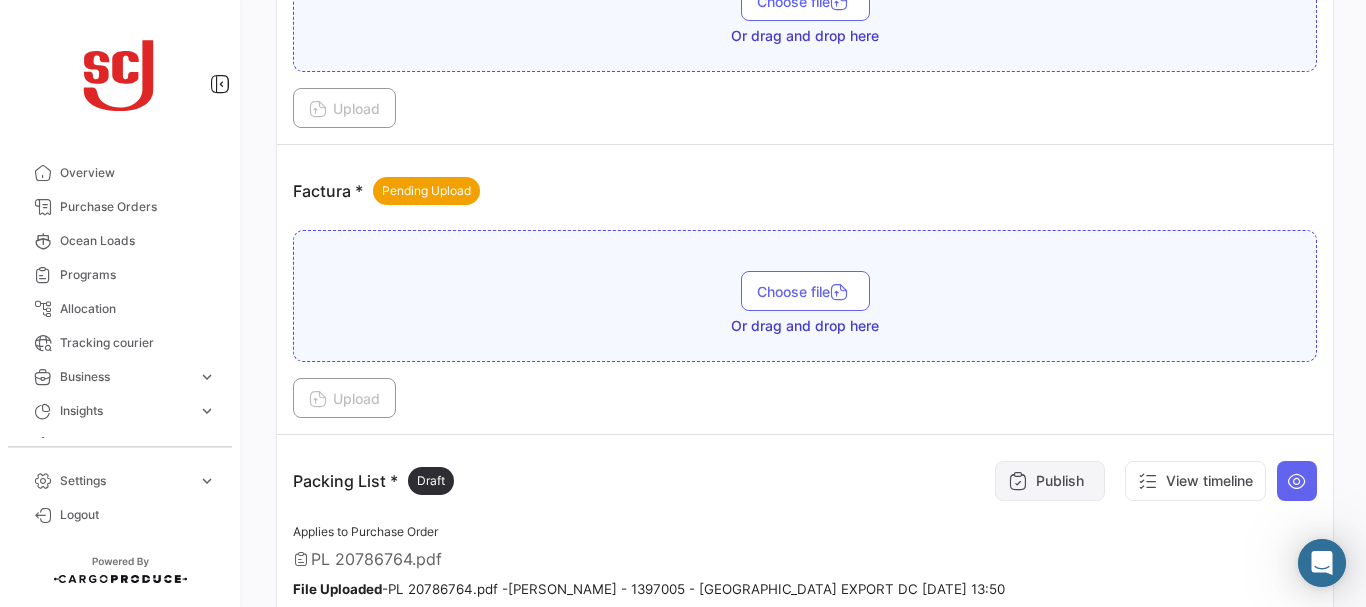 click on "Publish" at bounding box center [1050, 481] 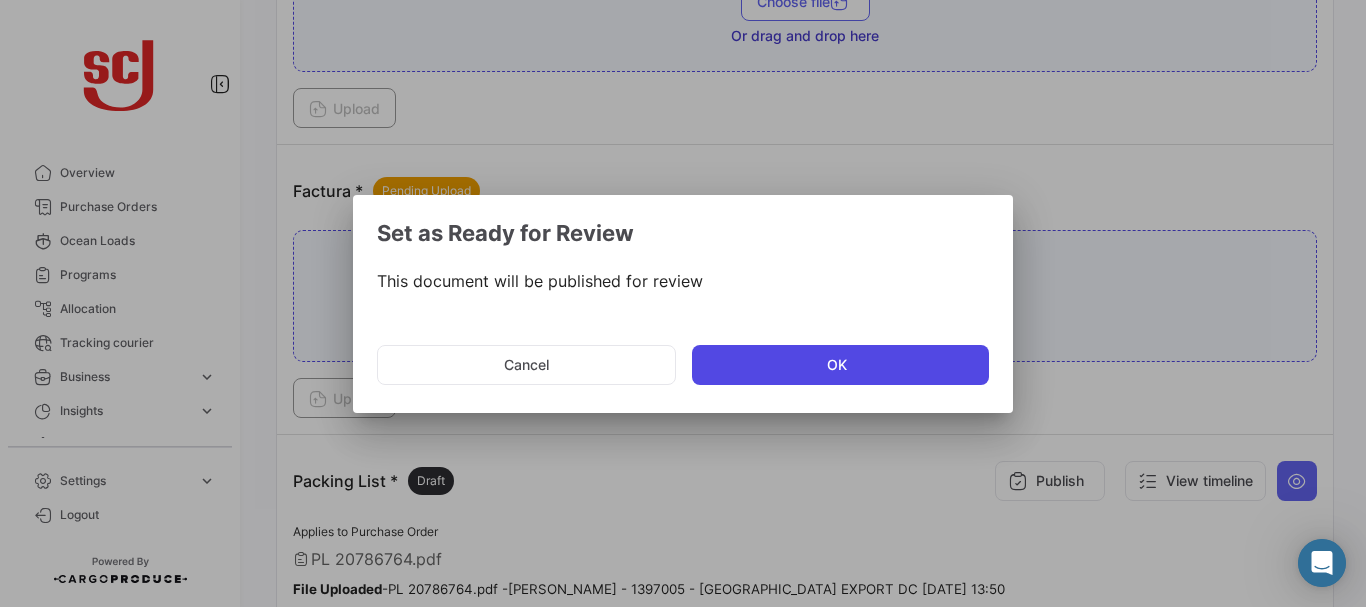 click on "OK" 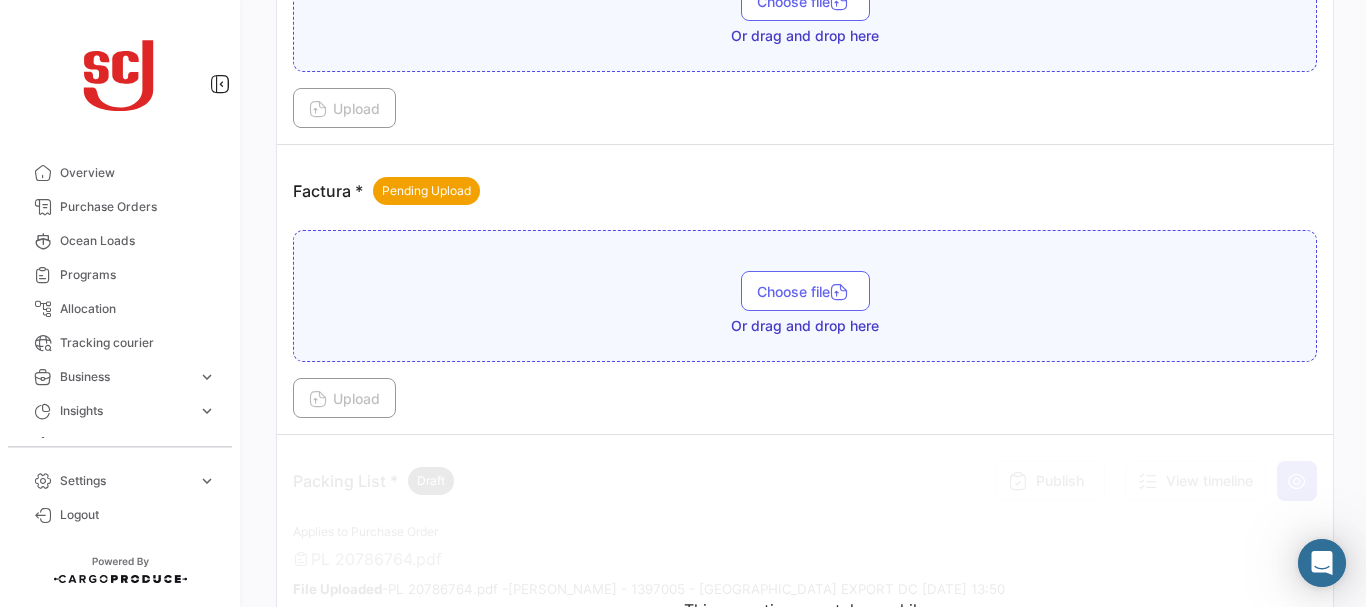drag, startPoint x: 1354, startPoint y: 334, endPoint x: 1365, endPoint y: 432, distance: 98.61542 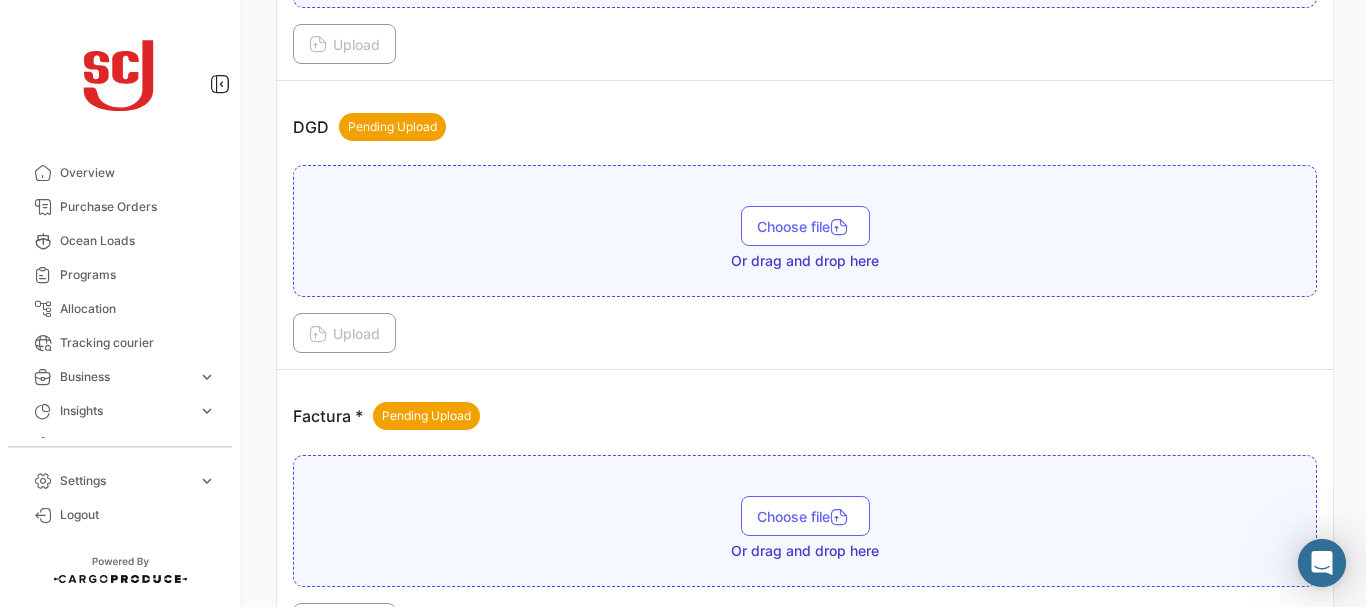 scroll, scrollTop: 1272, scrollLeft: 0, axis: vertical 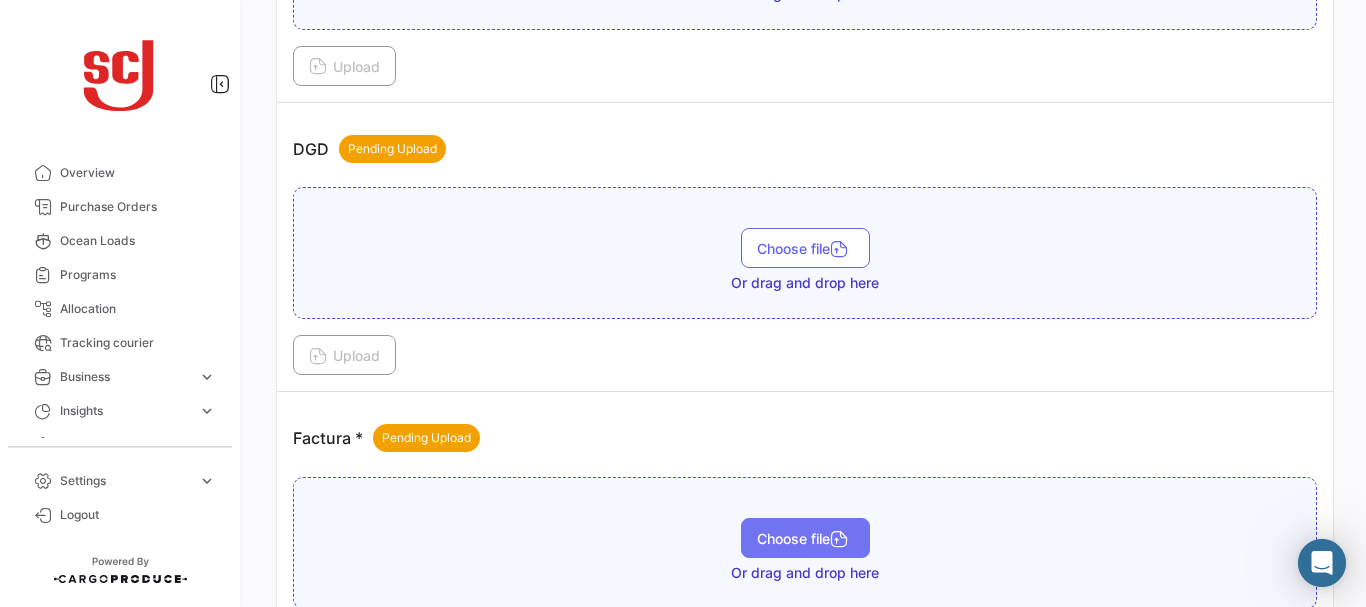 click at bounding box center [839, 541] 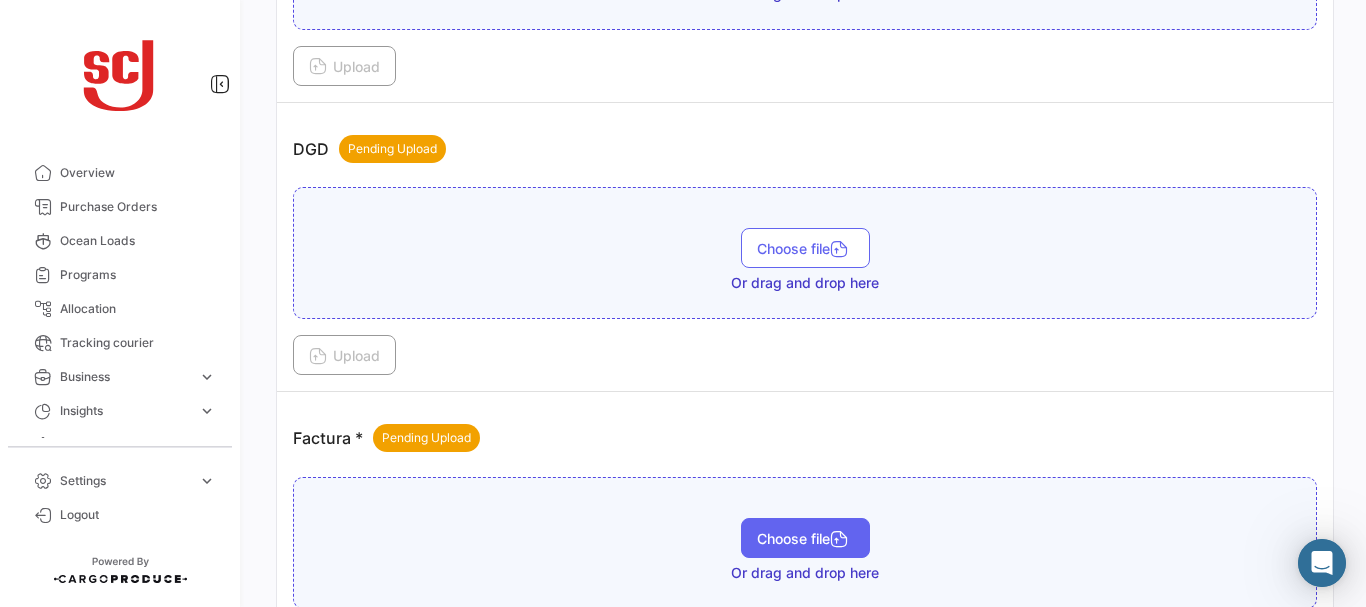 type 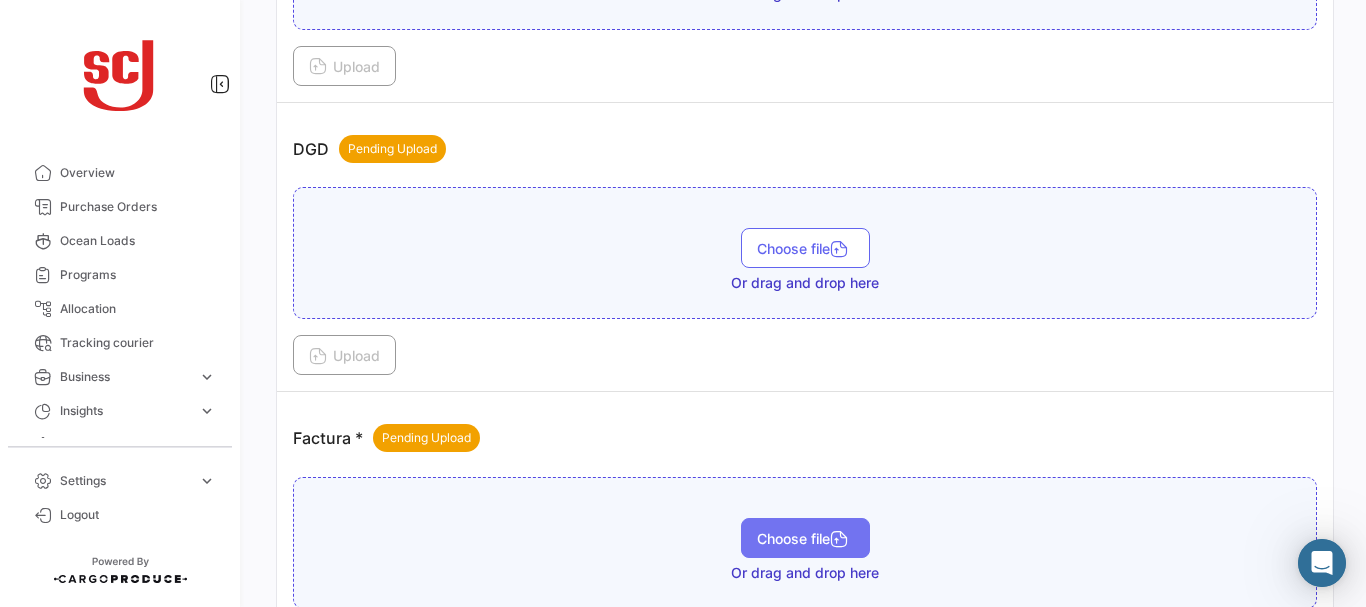 click on "Choose file" at bounding box center (805, 538) 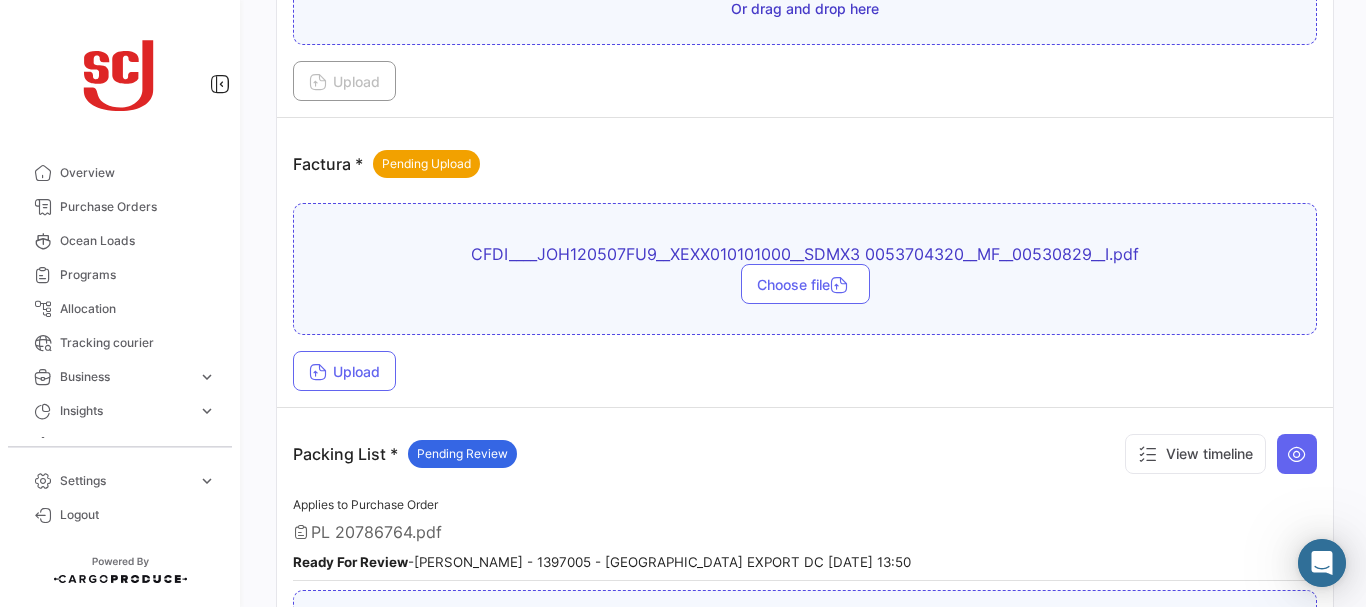 scroll, scrollTop: 1562, scrollLeft: 0, axis: vertical 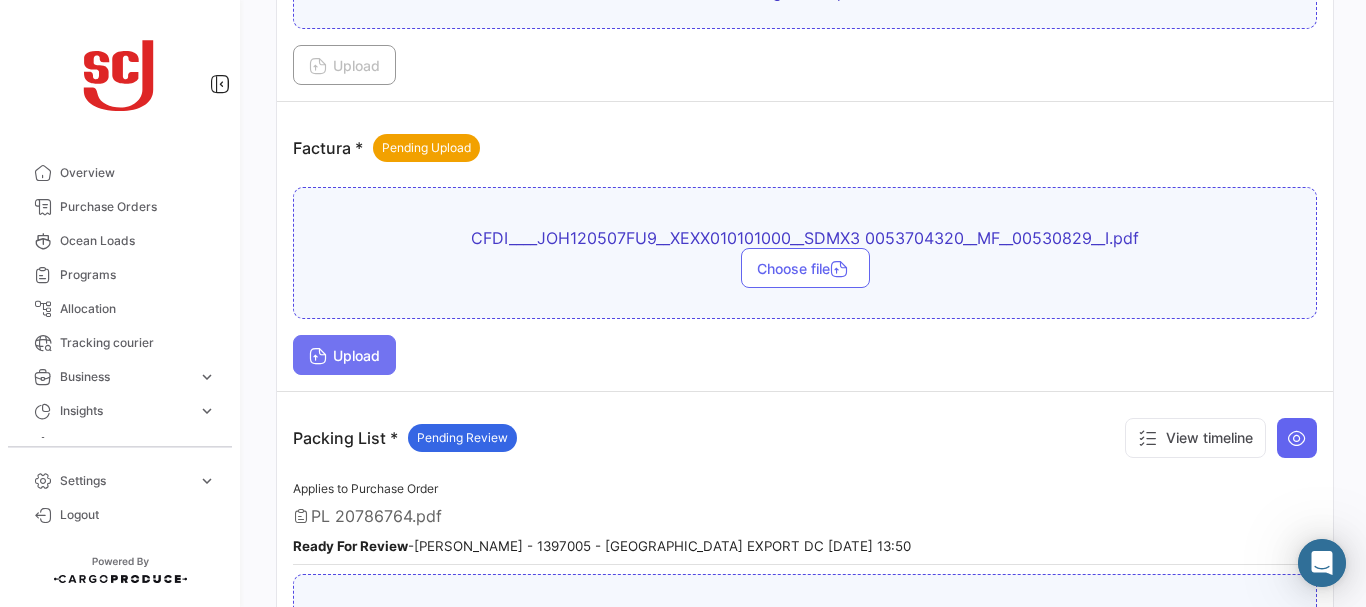 click on "Upload" at bounding box center (344, 355) 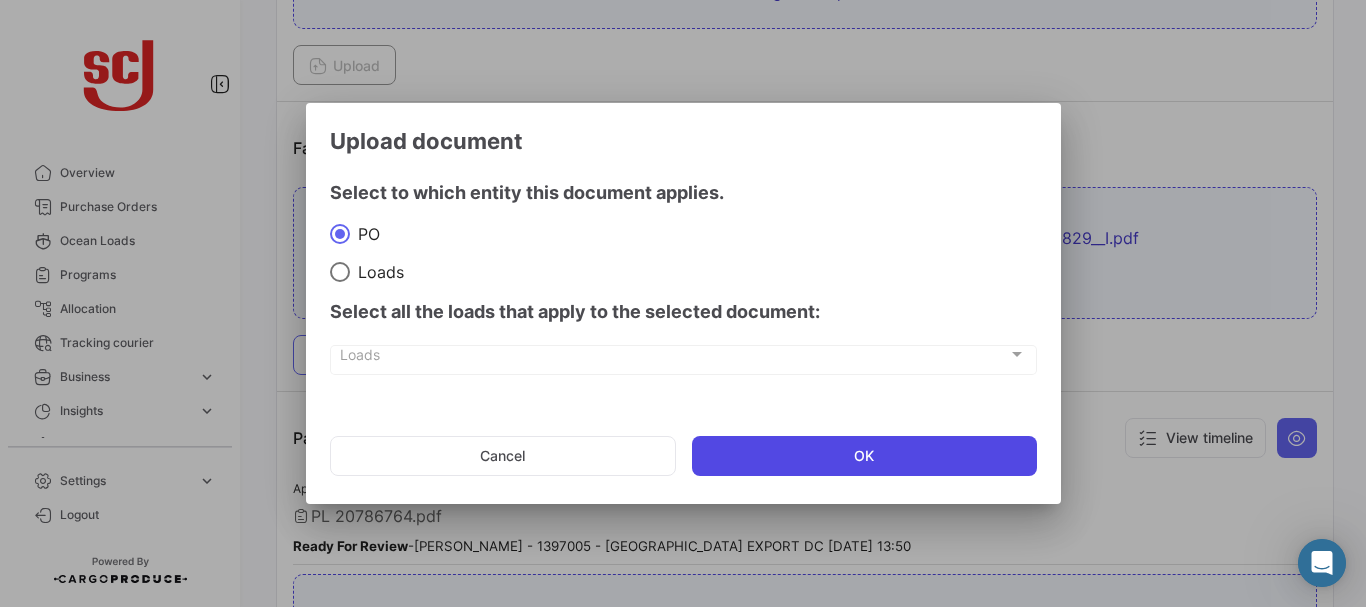 click on "OK" 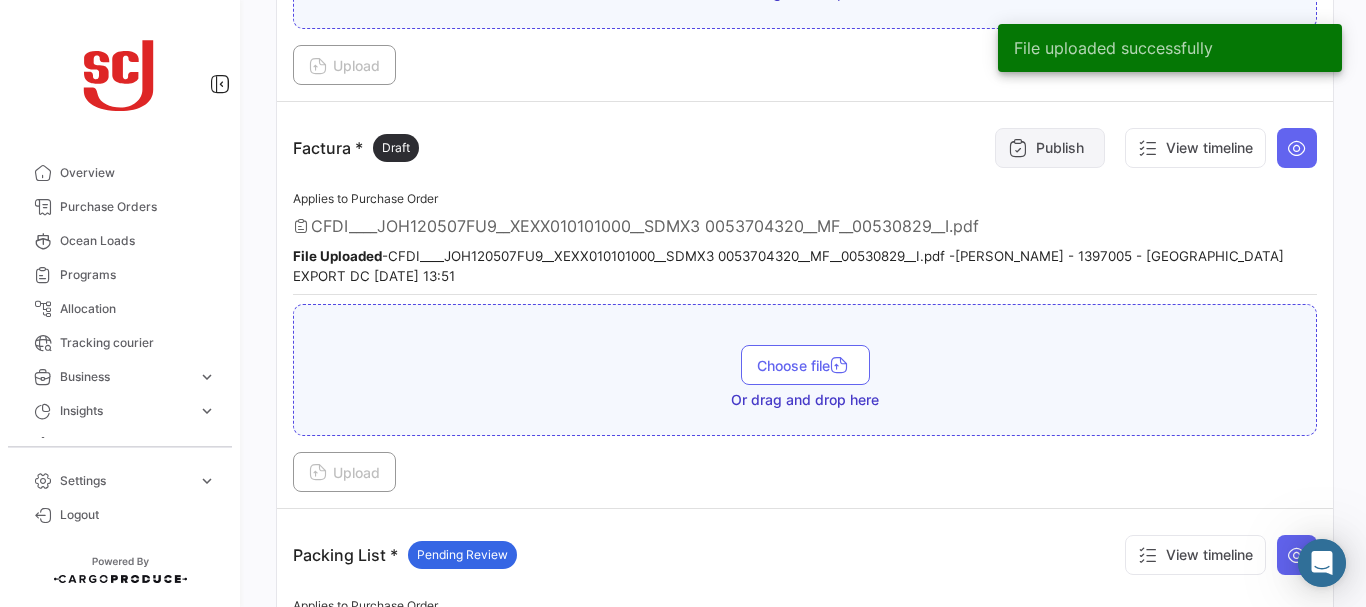 click on "Publish" at bounding box center [1050, 148] 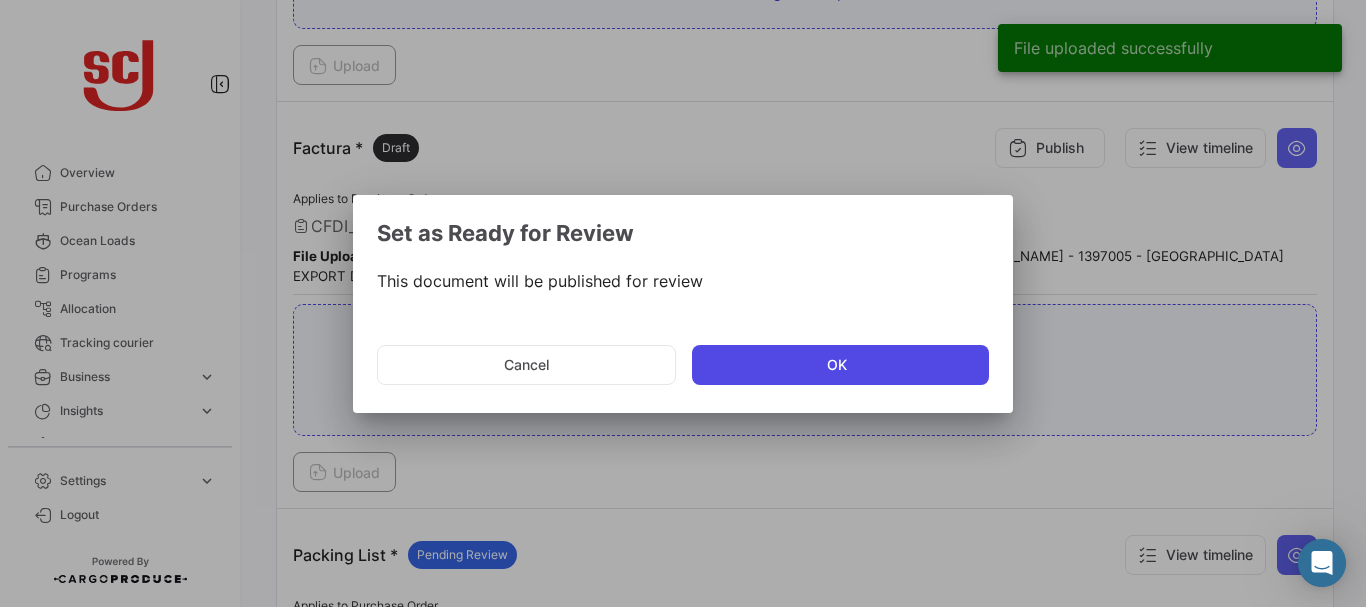 click on "OK" 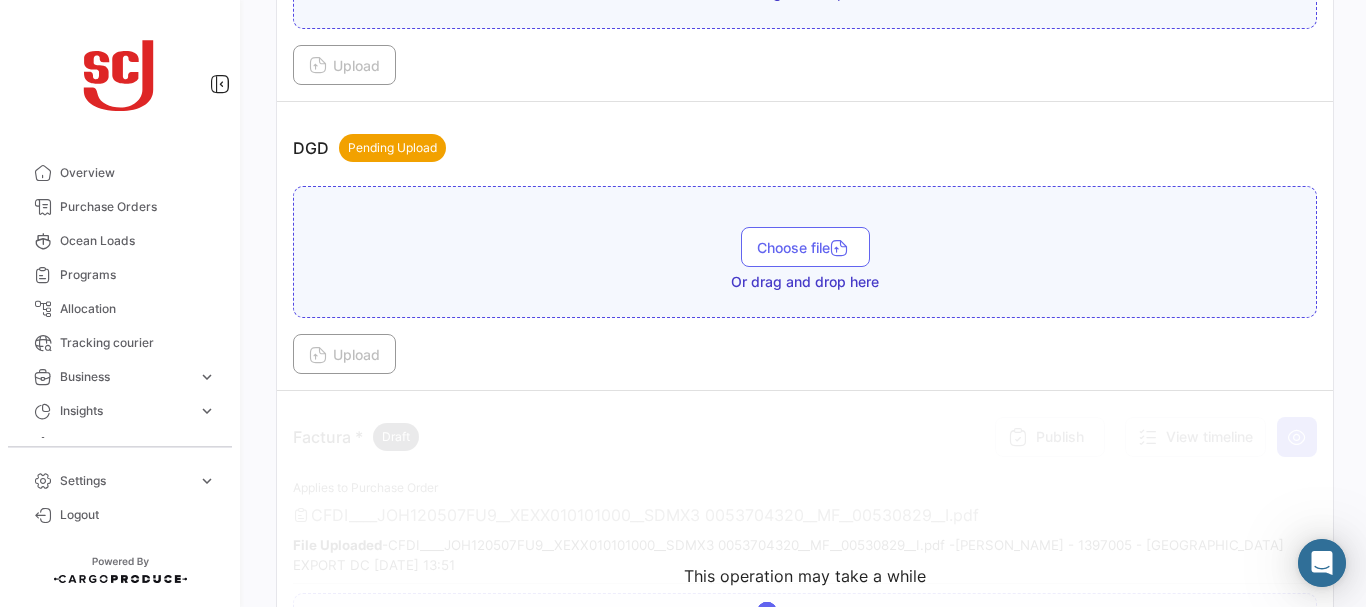 scroll, scrollTop: 1261, scrollLeft: 0, axis: vertical 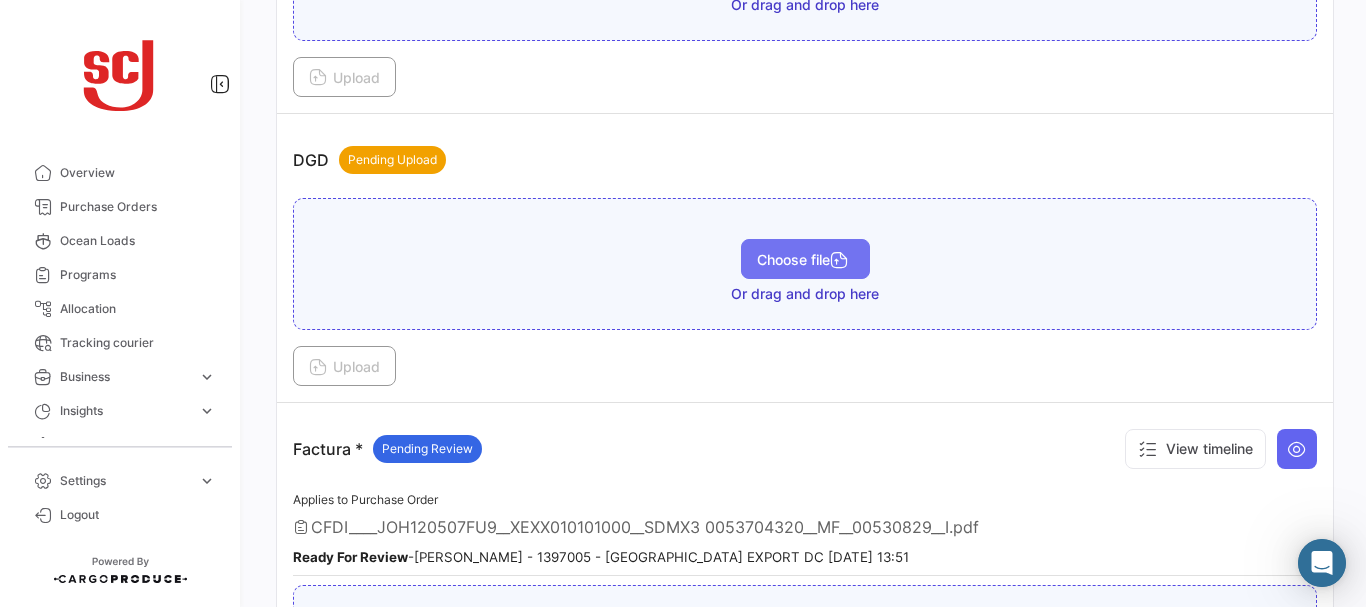 click on "Choose file" at bounding box center [805, 259] 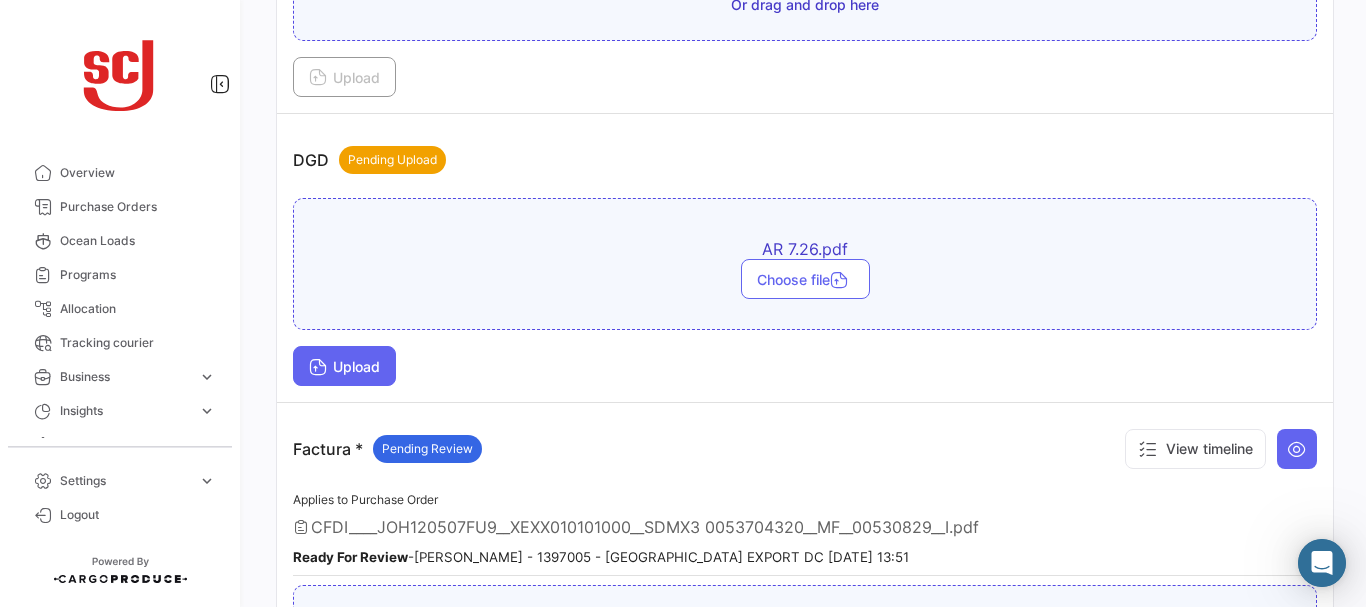 click on "Upload" at bounding box center (344, 366) 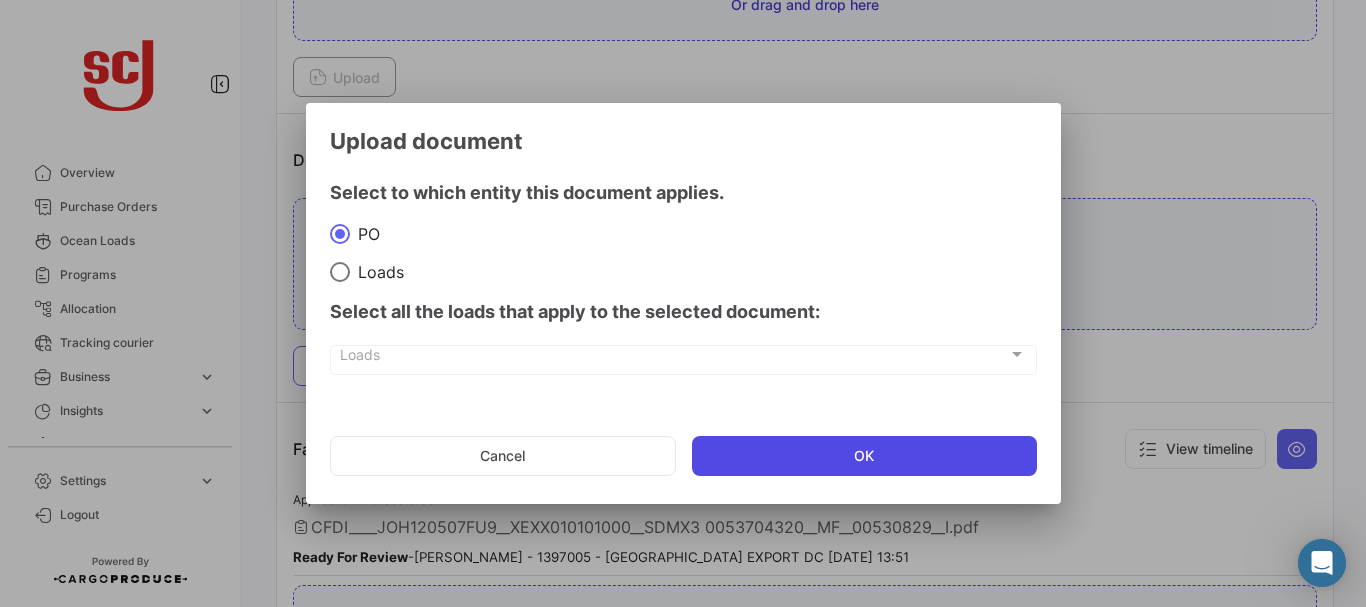 click on "OK" 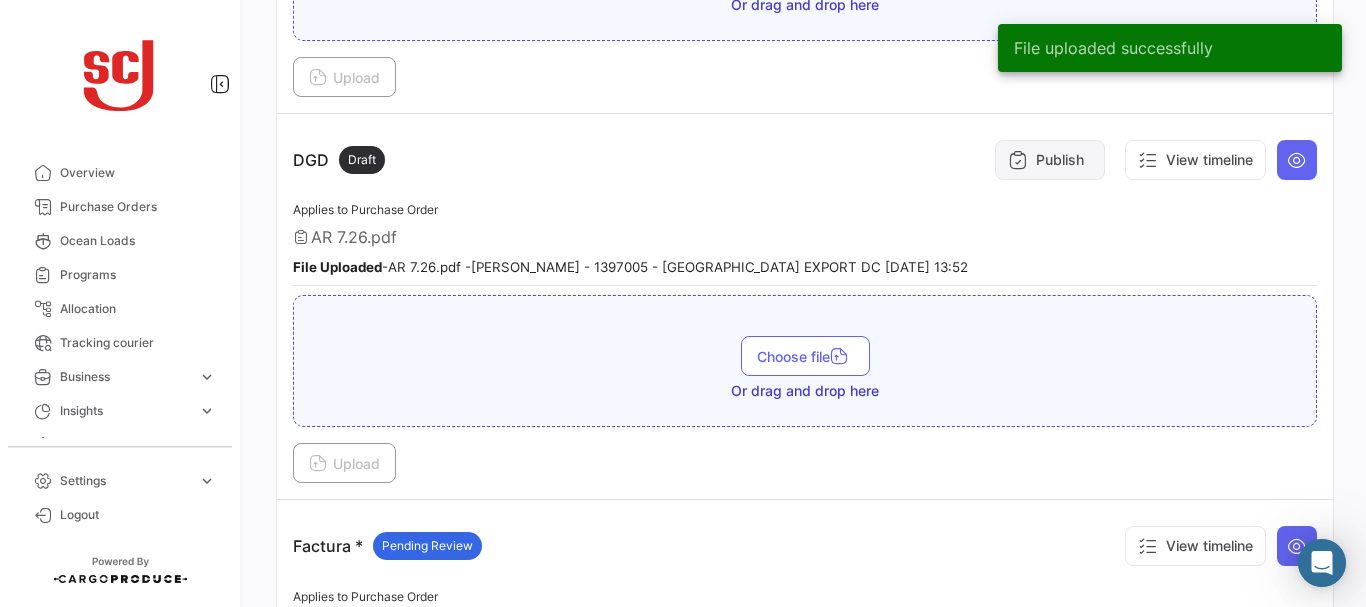 click on "Publish" at bounding box center [1050, 160] 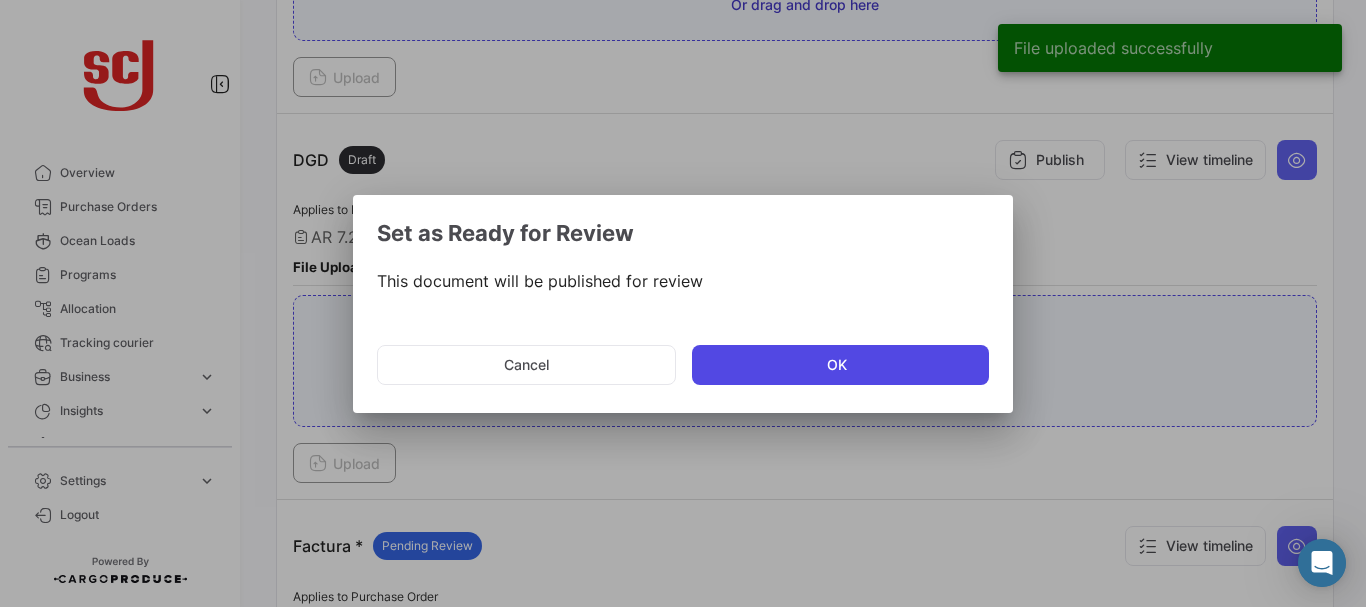 click on "OK" 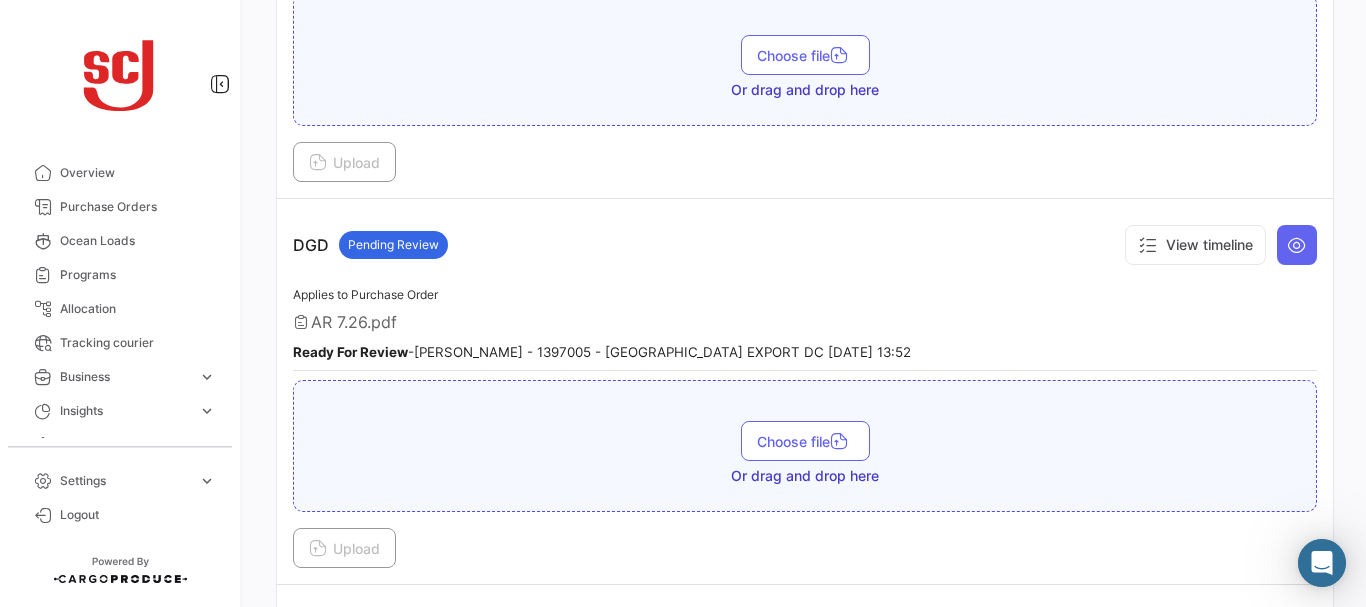 scroll, scrollTop: 1210, scrollLeft: 0, axis: vertical 